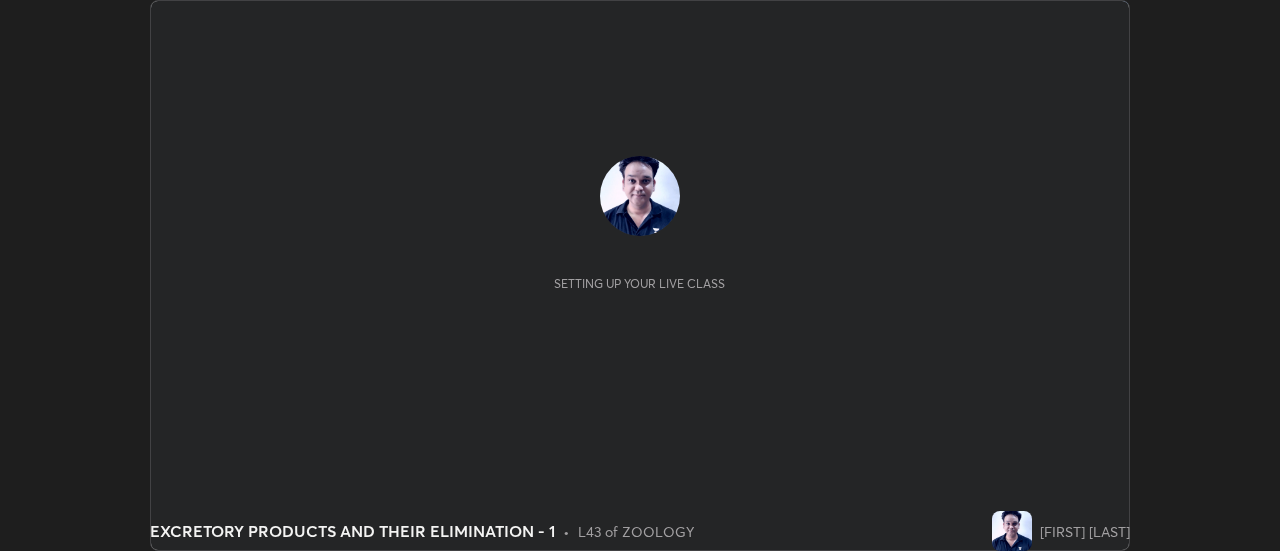 scroll, scrollTop: 0, scrollLeft: 0, axis: both 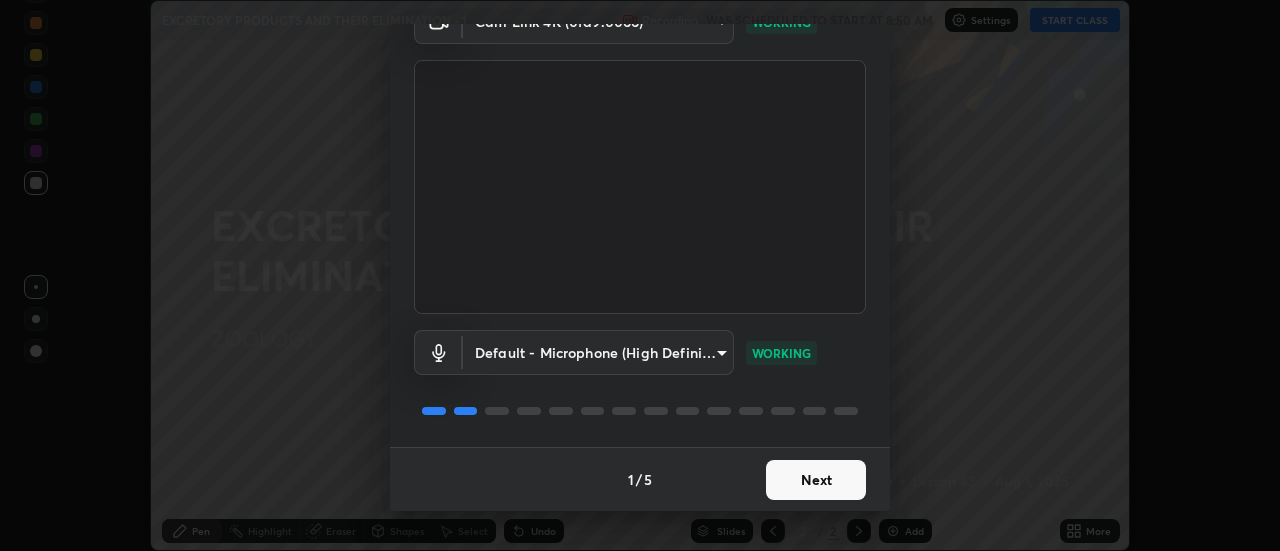 click on "Next" at bounding box center (816, 480) 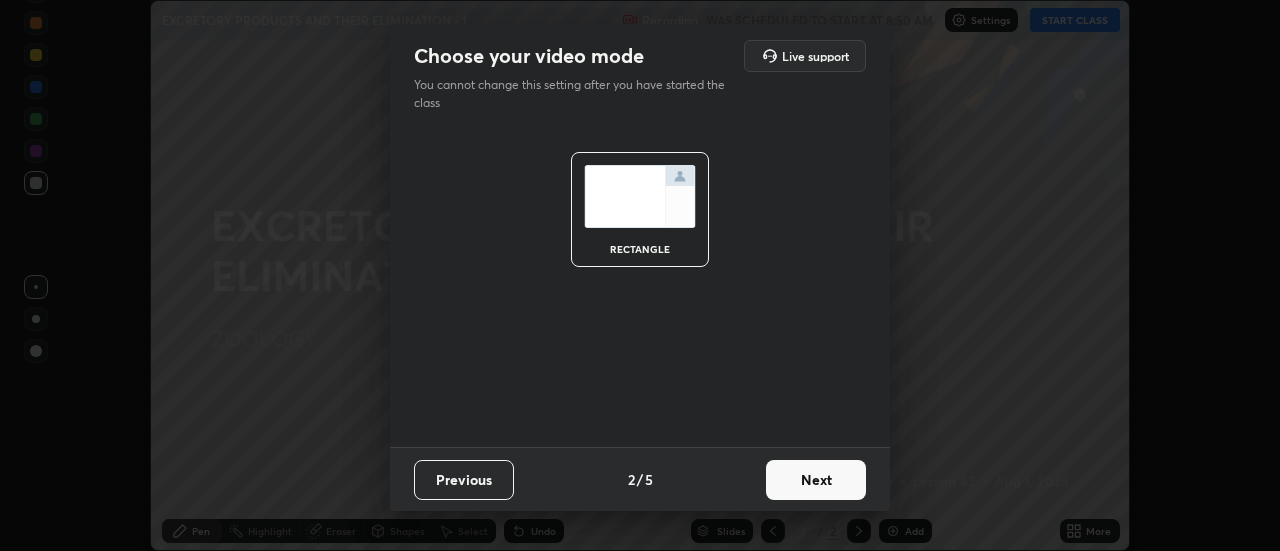 scroll, scrollTop: 0, scrollLeft: 0, axis: both 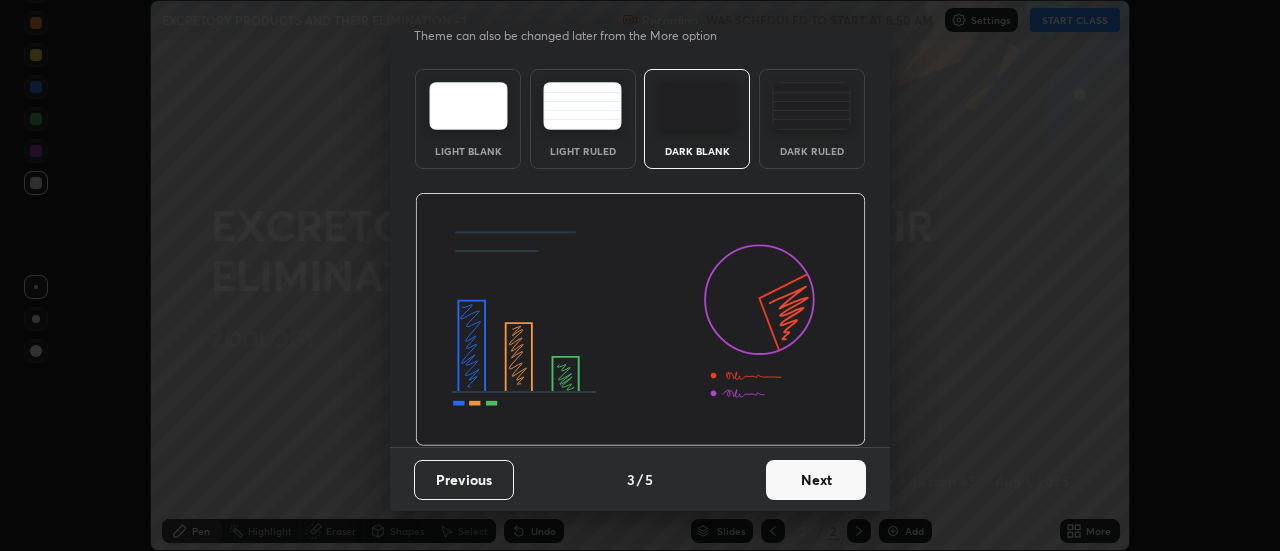 click on "Next" at bounding box center (816, 480) 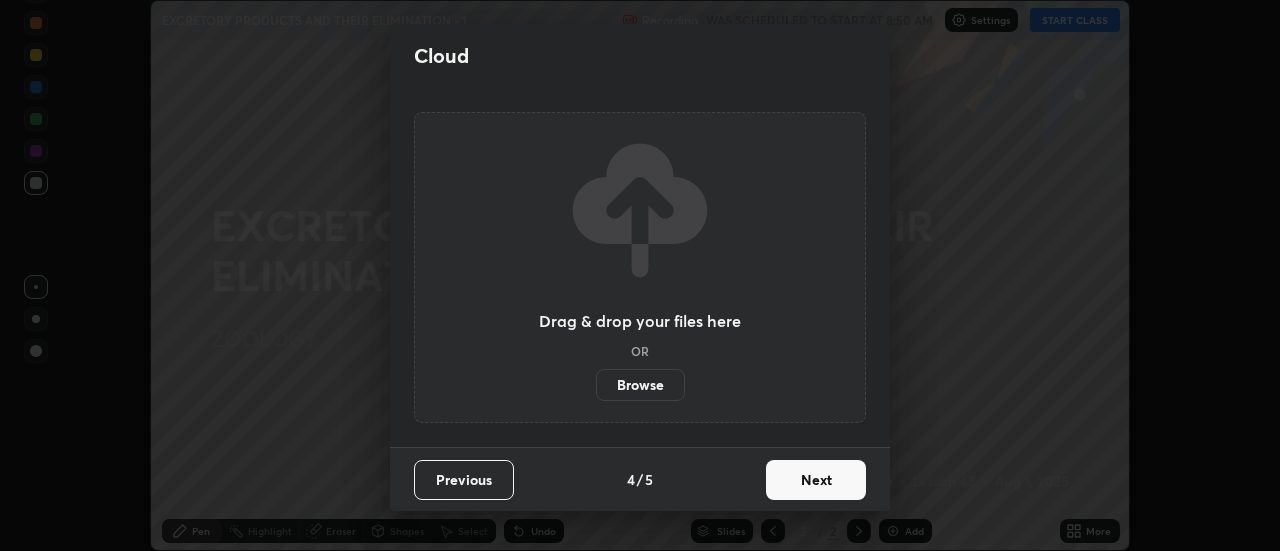 click on "Next" at bounding box center [816, 480] 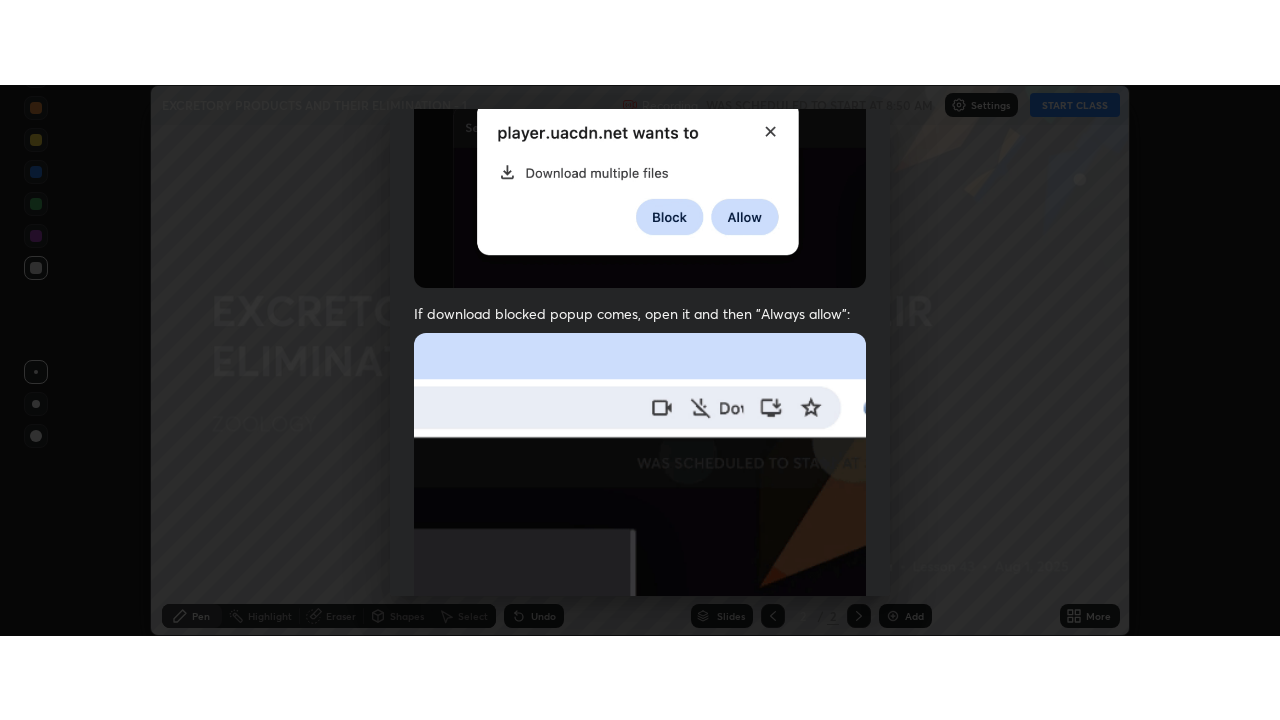 scroll, scrollTop: 513, scrollLeft: 0, axis: vertical 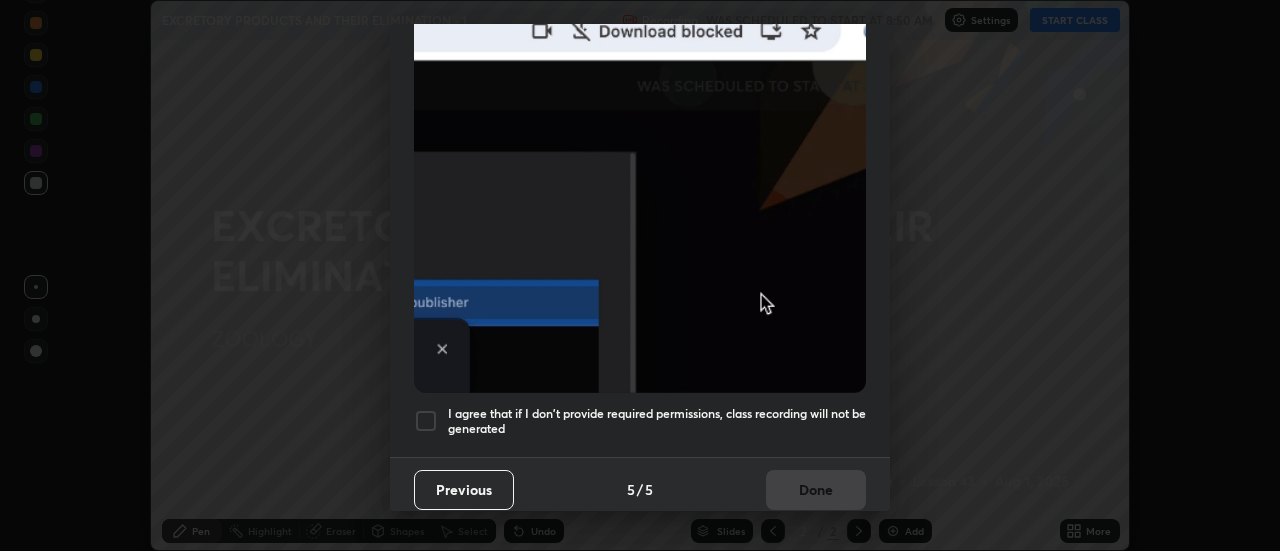 click at bounding box center [426, 421] 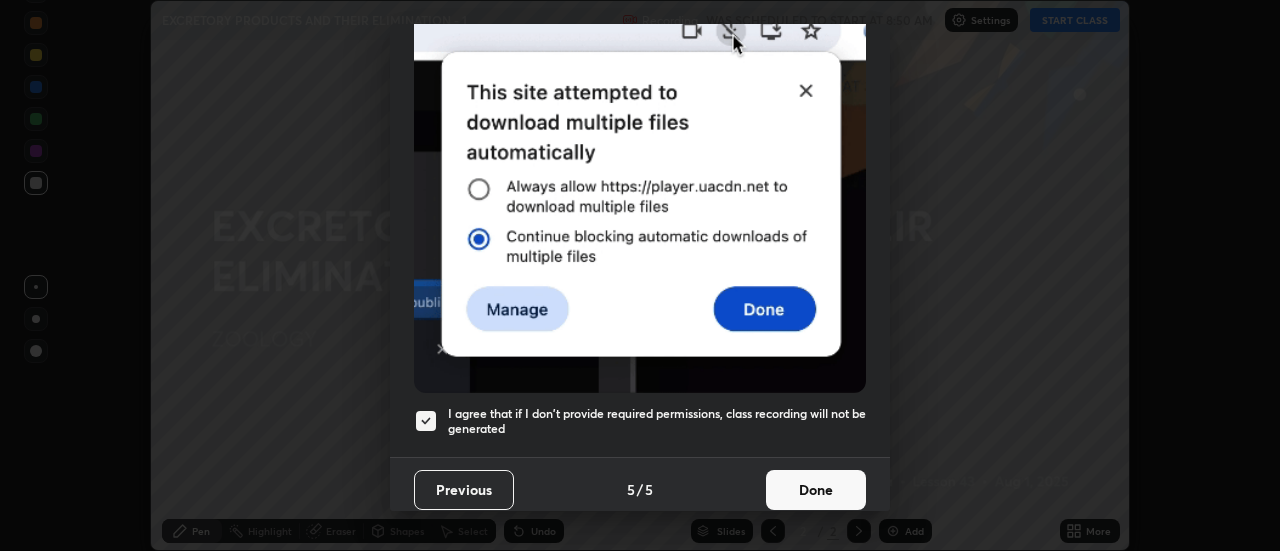 click on "Done" at bounding box center (816, 490) 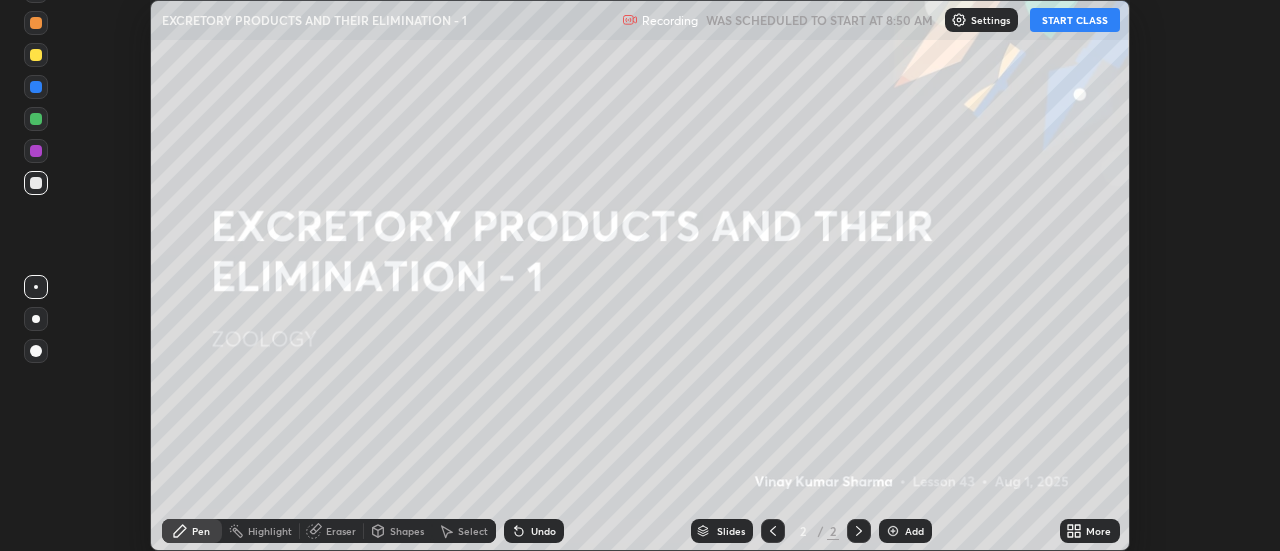 click on "More" at bounding box center [1098, 531] 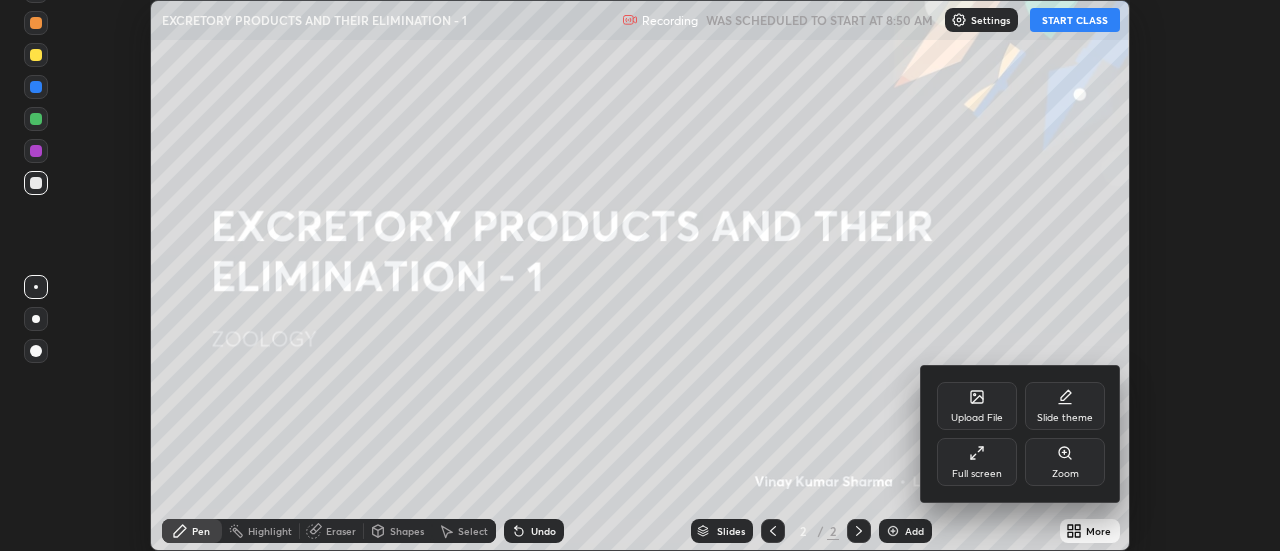click on "Full screen" at bounding box center [977, 474] 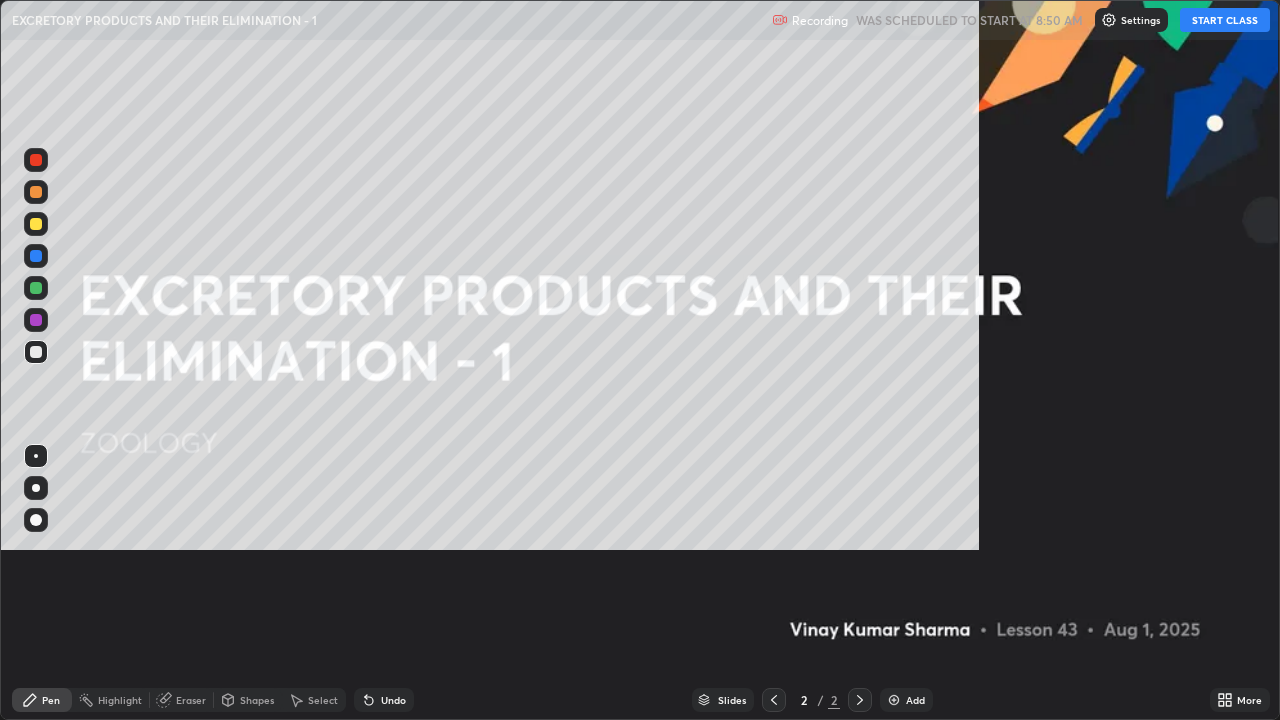 scroll, scrollTop: 99280, scrollLeft: 98720, axis: both 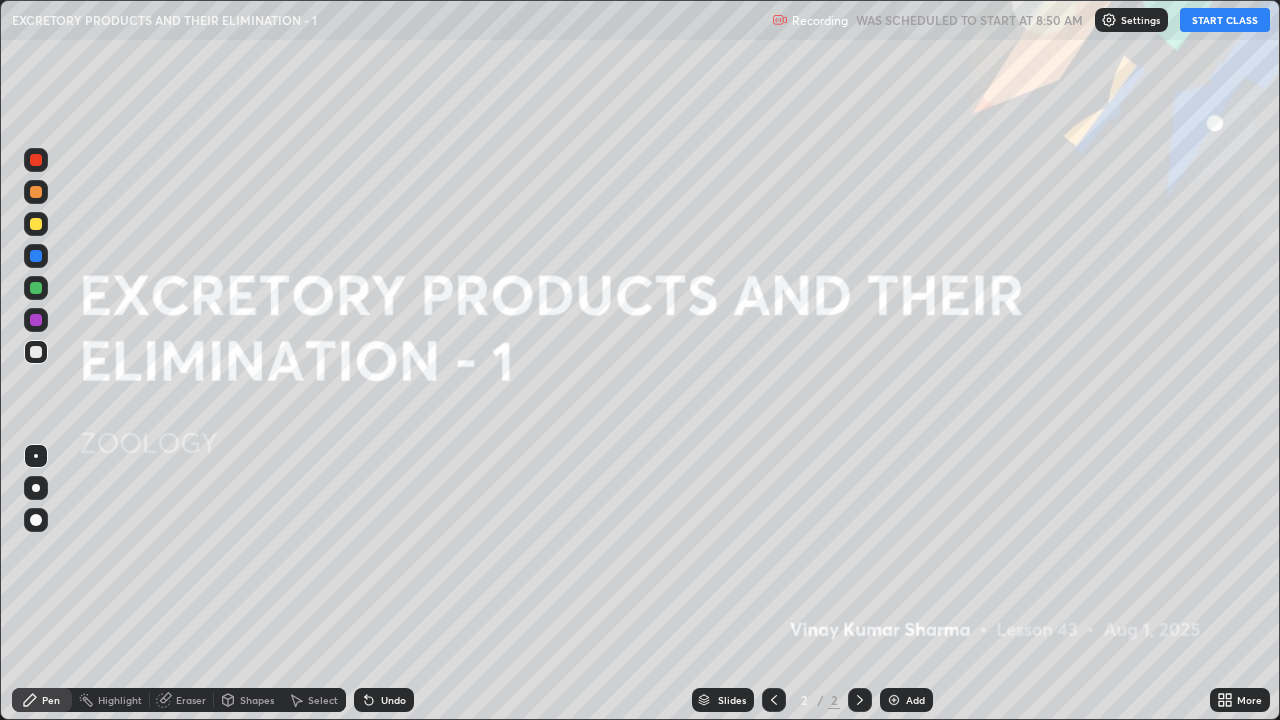 click on "START CLASS" at bounding box center (1225, 20) 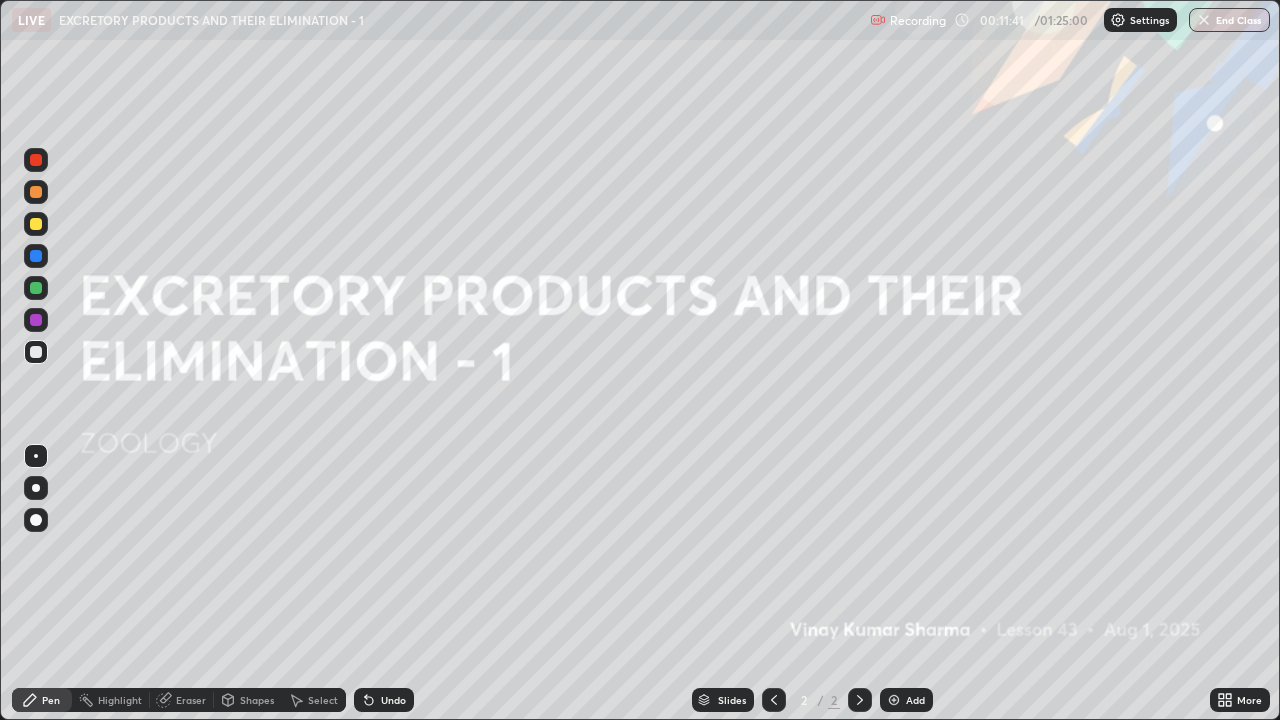 click on "Pen" at bounding box center [51, 700] 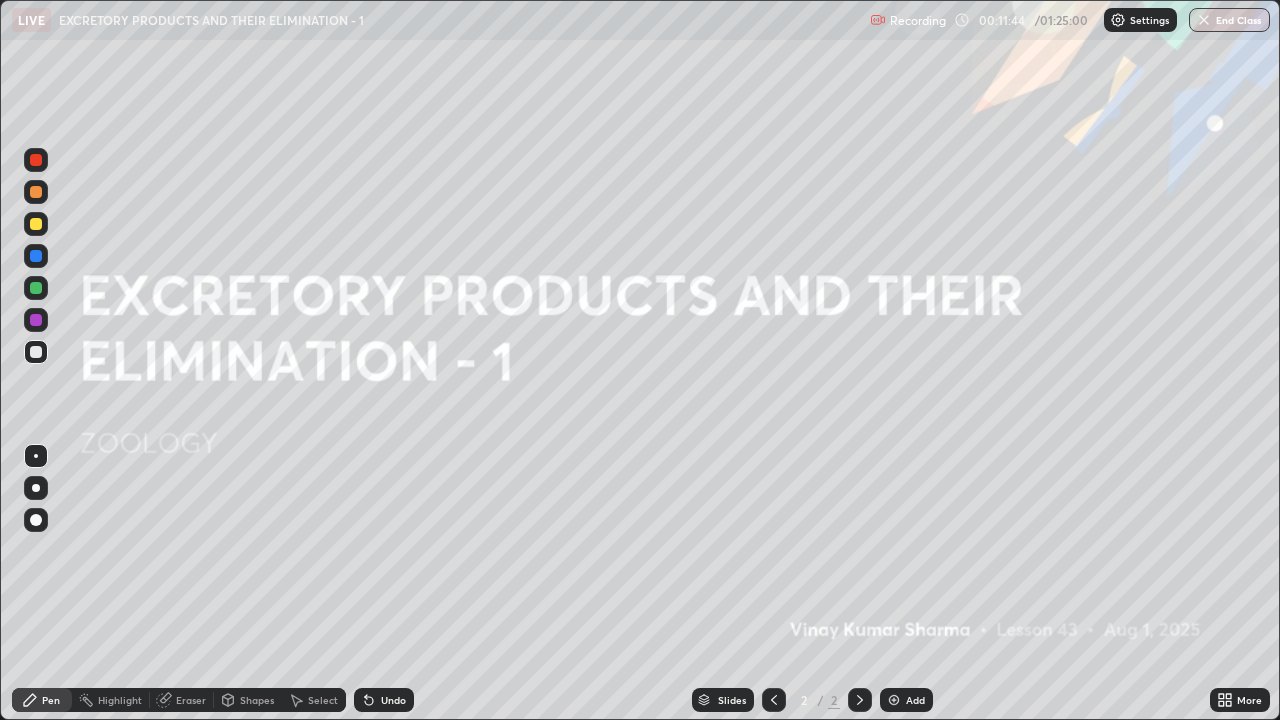 click at bounding box center [36, 224] 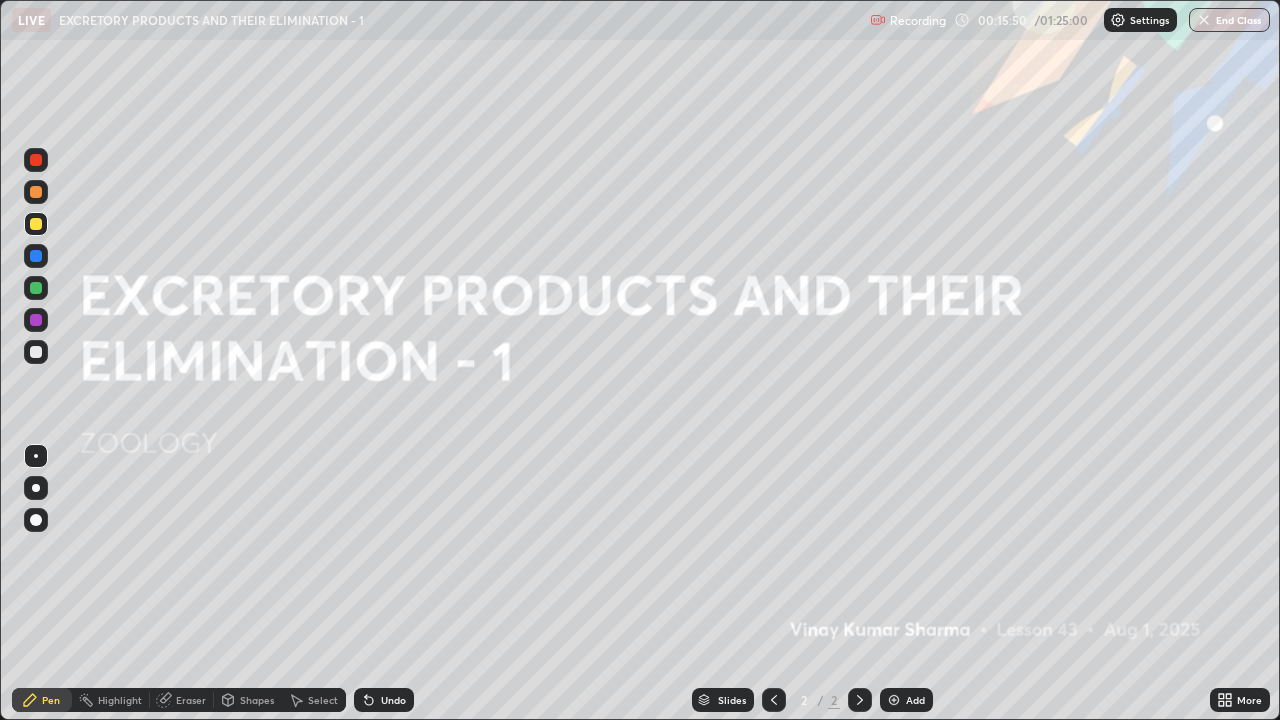 click at bounding box center (894, 700) 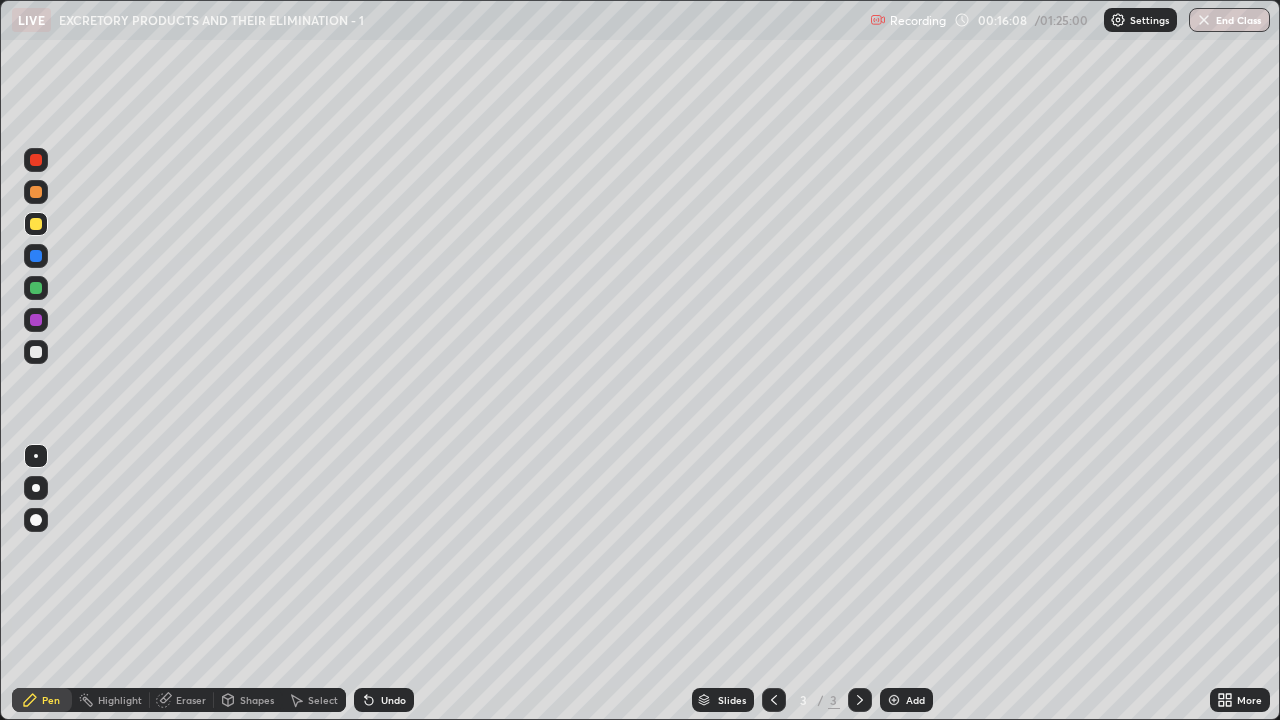 click at bounding box center (36, 352) 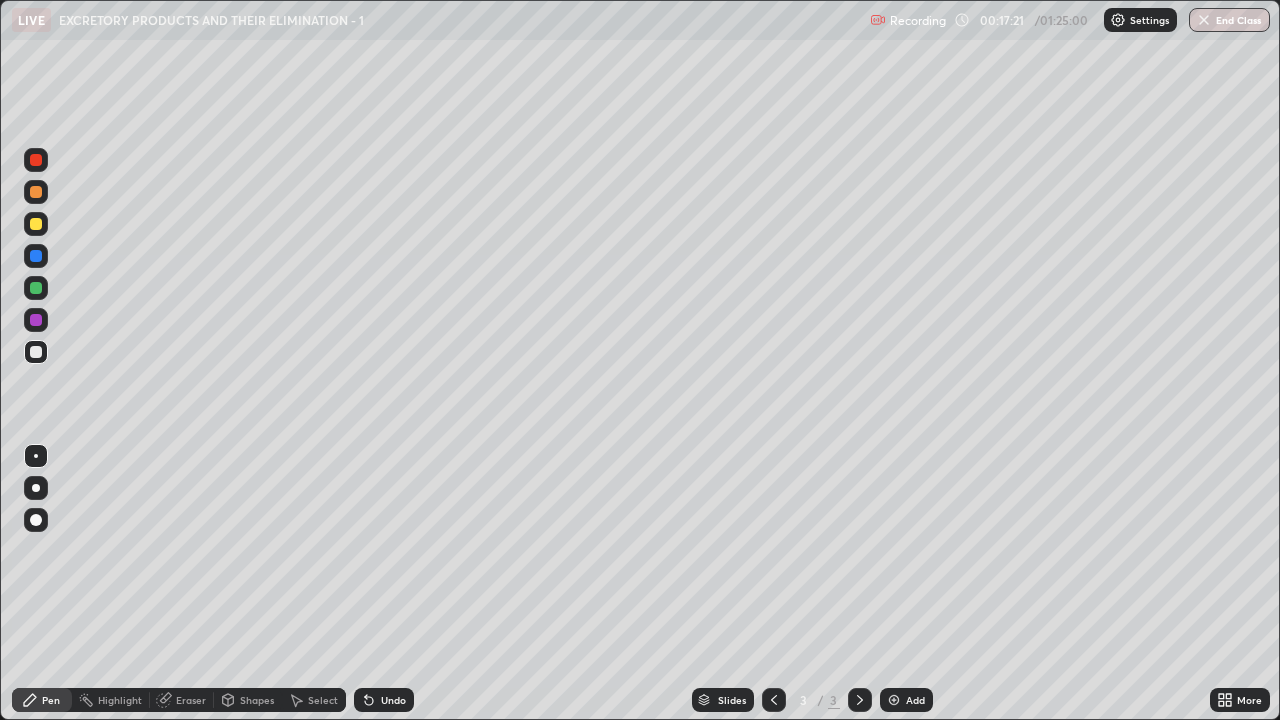 click at bounding box center (36, 192) 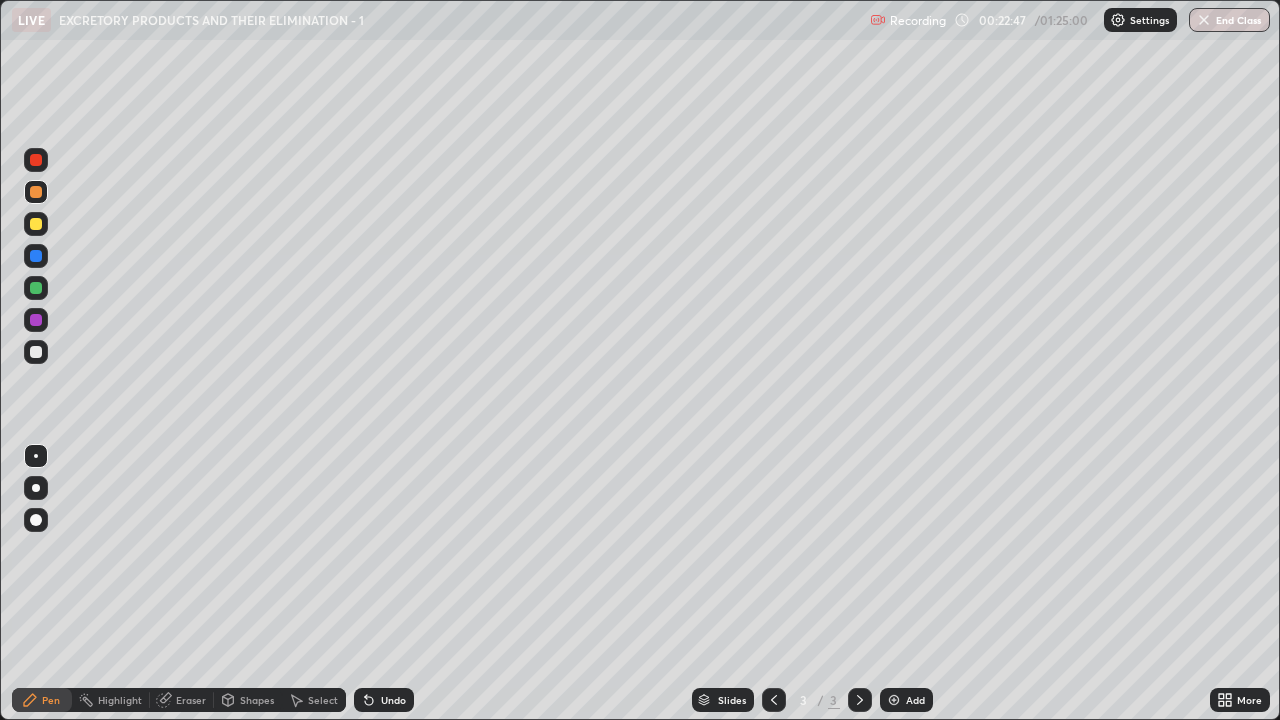 click at bounding box center [36, 224] 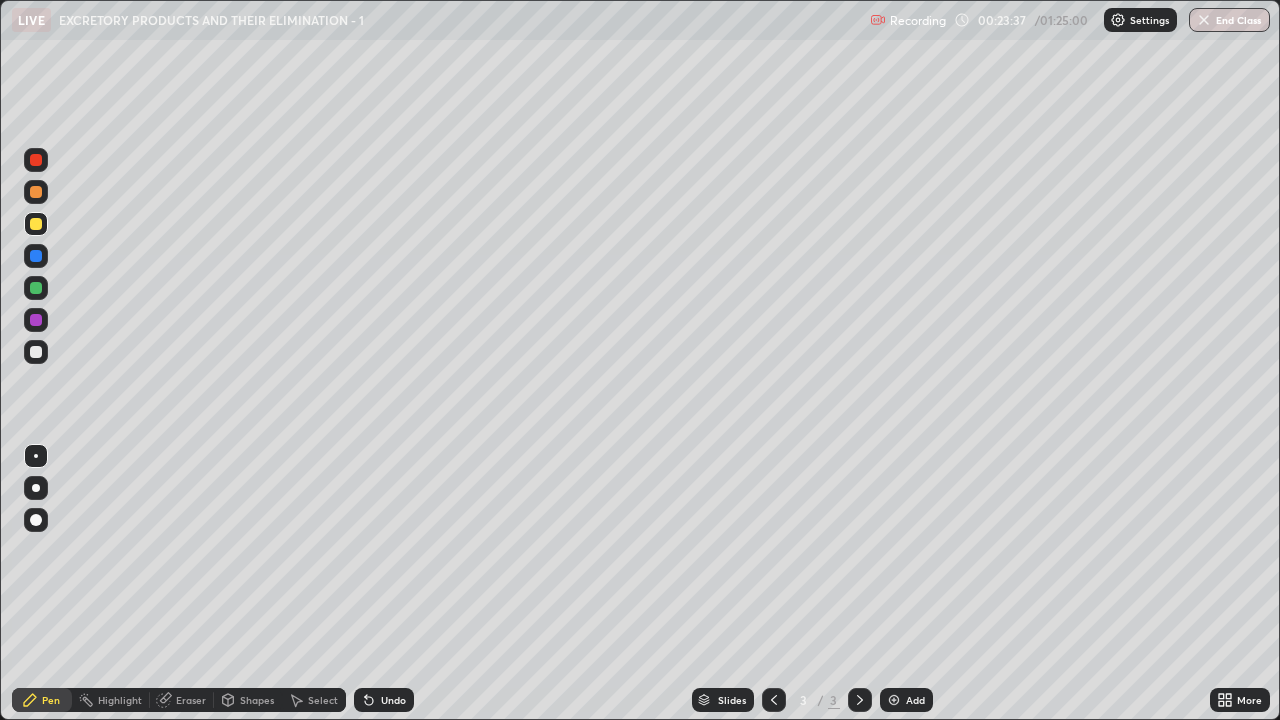 click at bounding box center [36, 352] 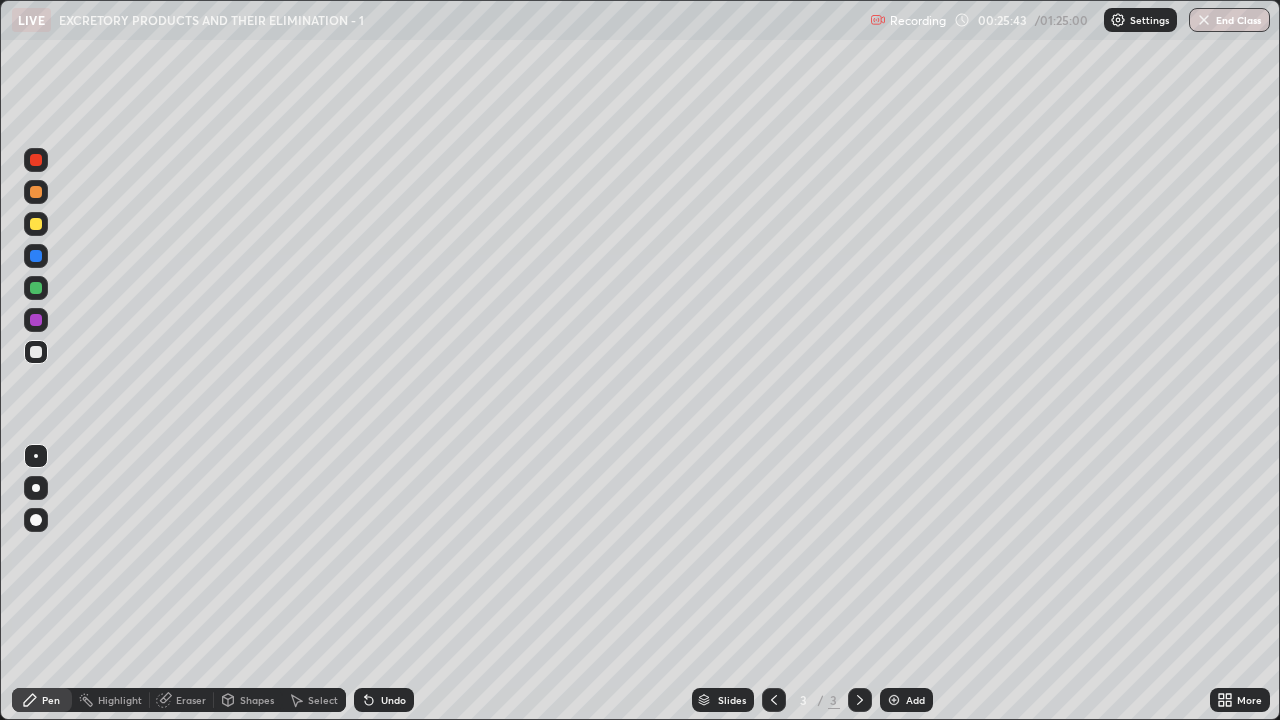 click at bounding box center [36, 288] 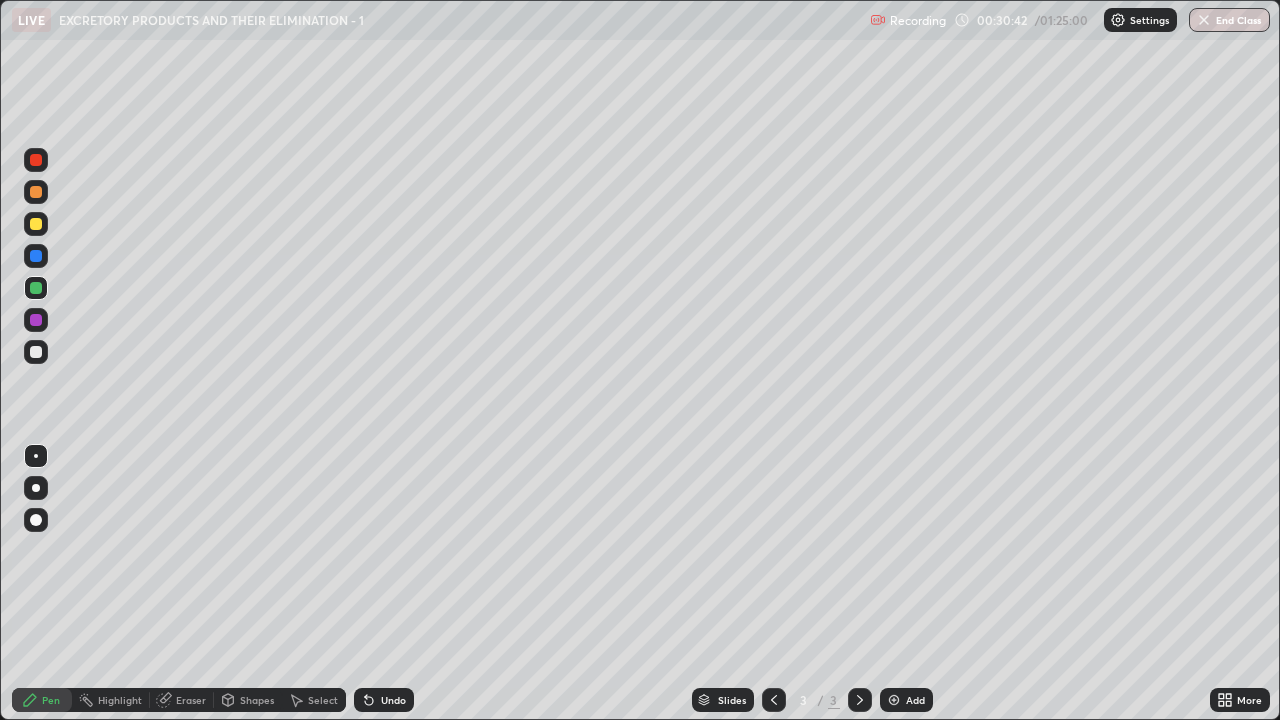 click at bounding box center [36, 320] 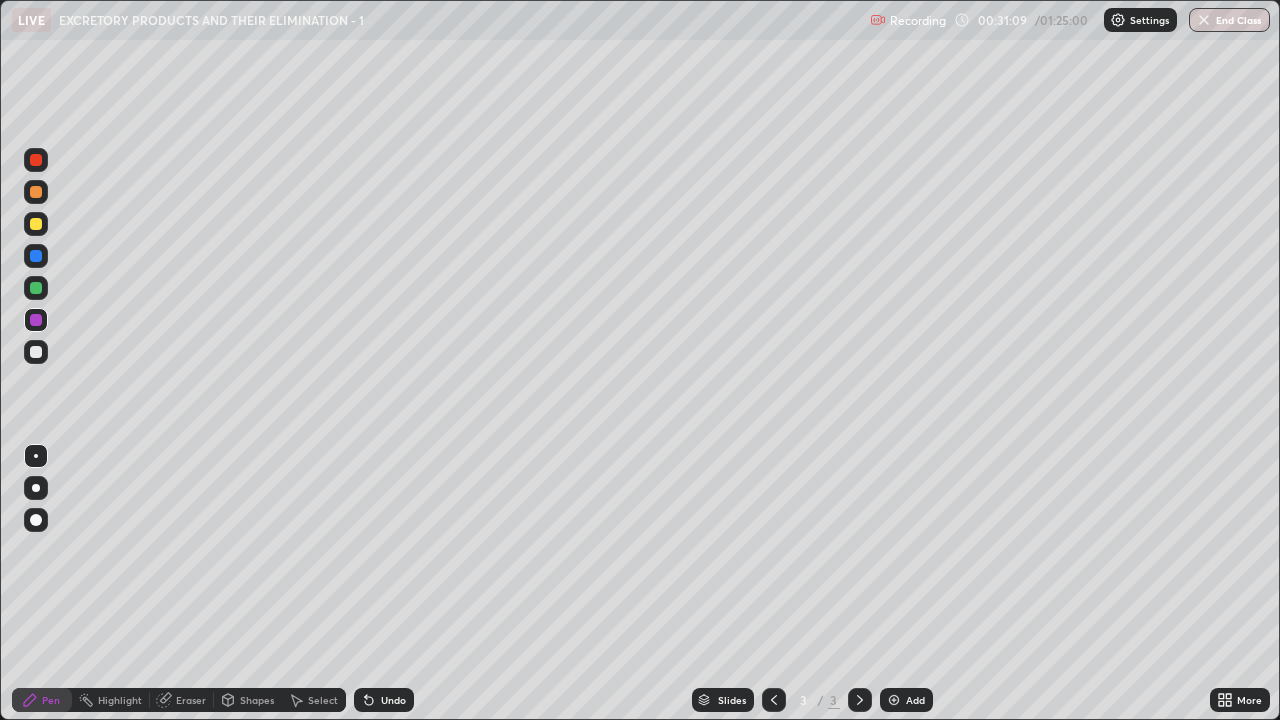 click at bounding box center (36, 352) 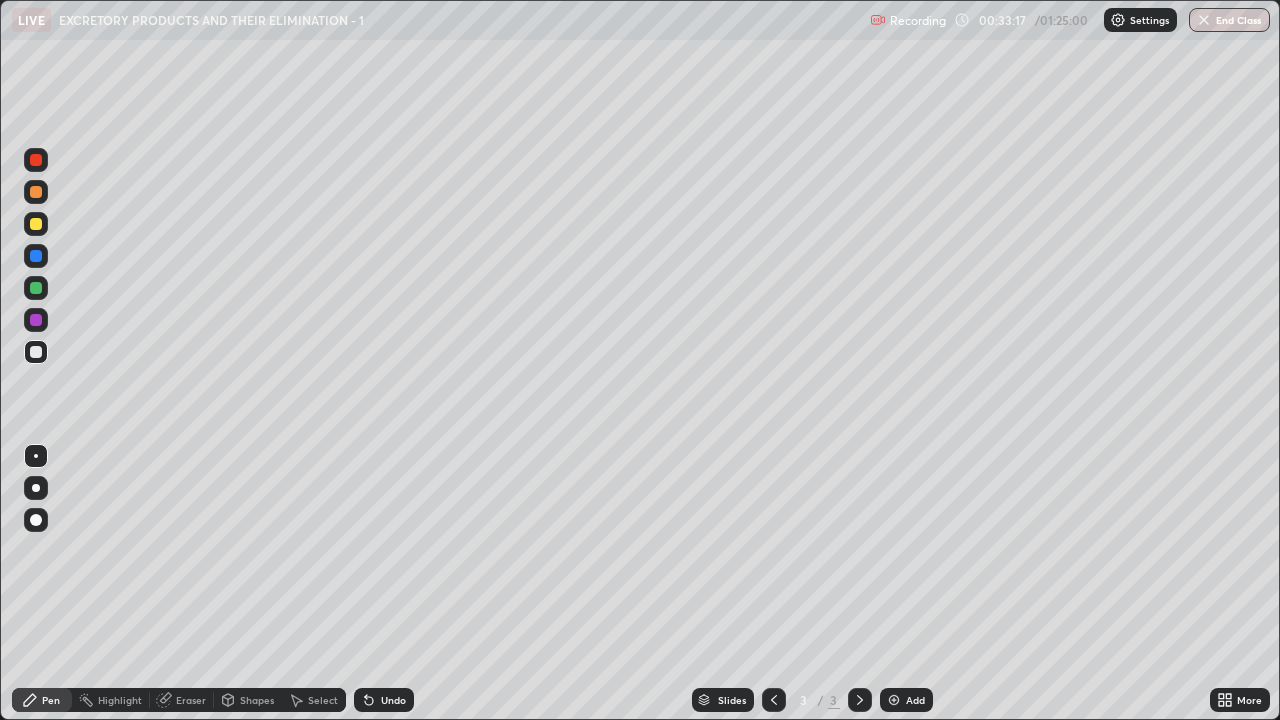 click on "Slides 3 / 3 Add" at bounding box center [812, 700] 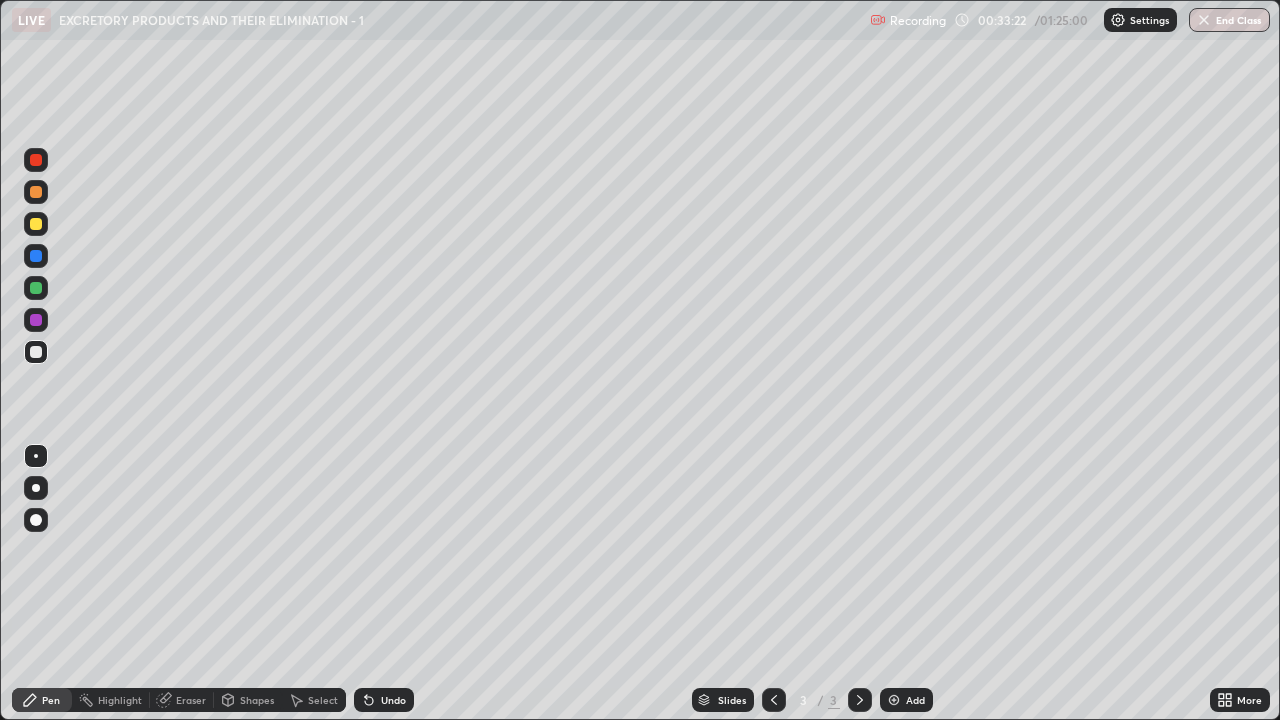 click at bounding box center [894, 700] 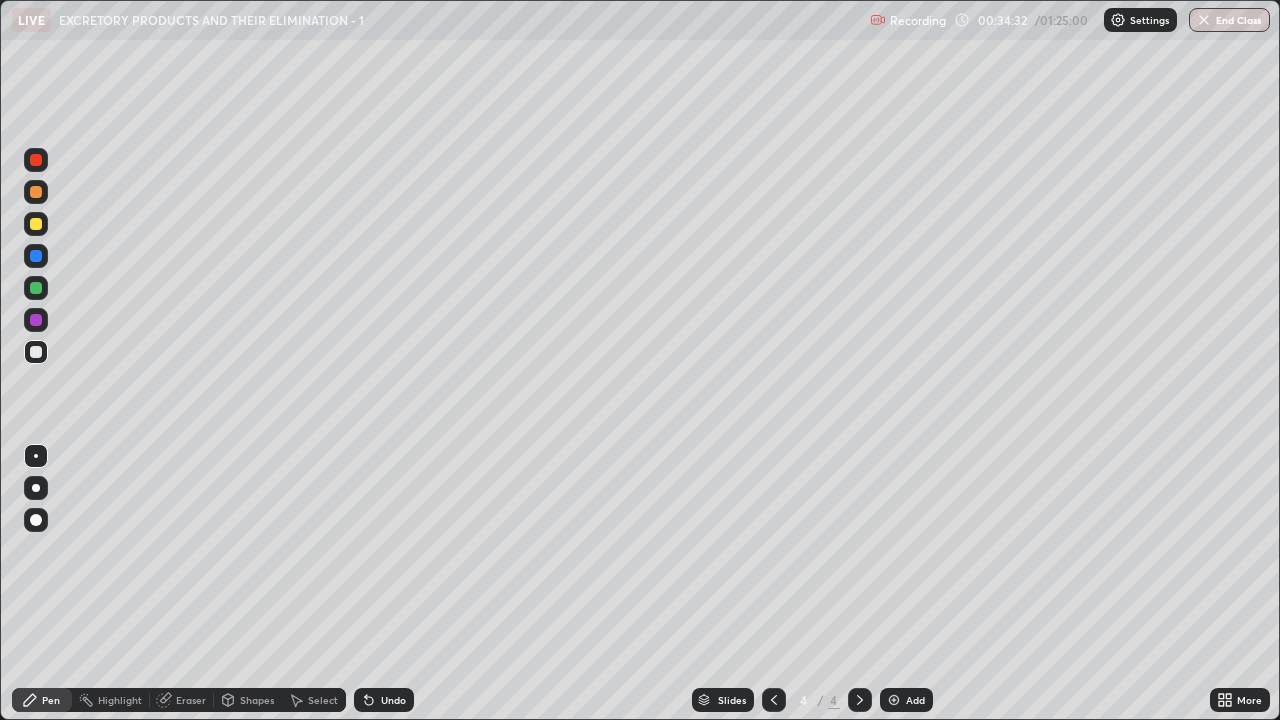 click 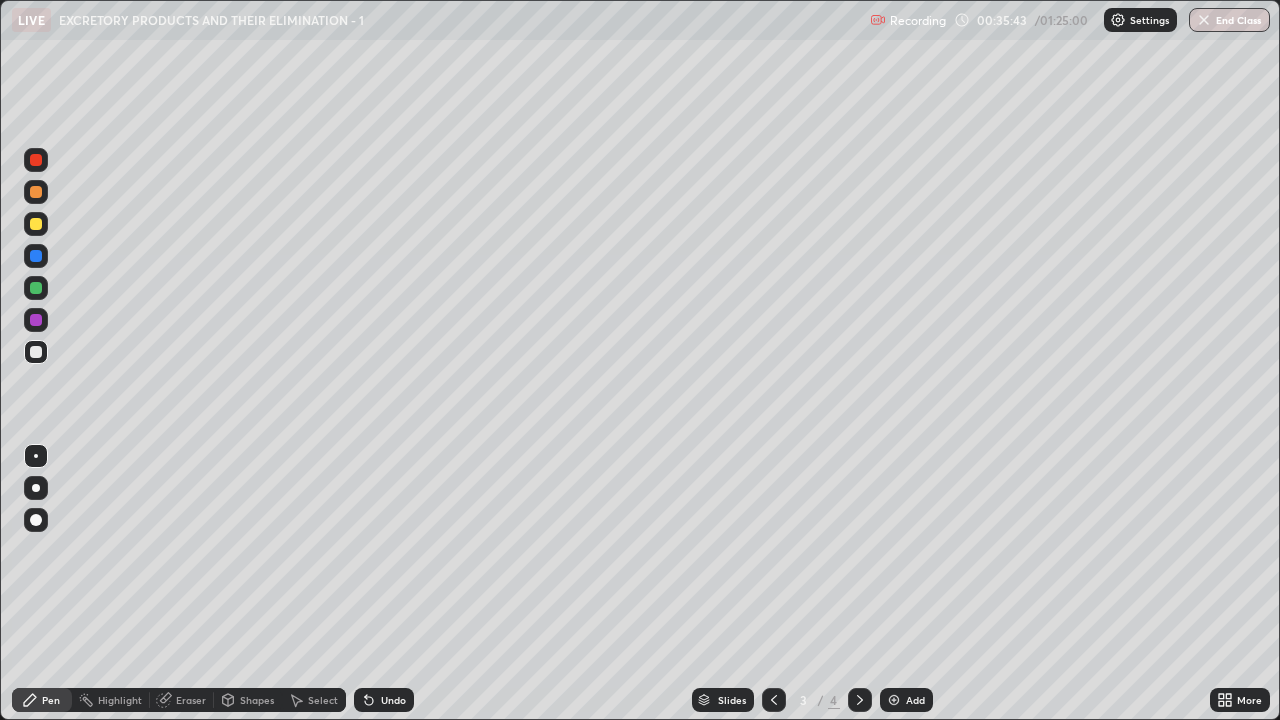 click 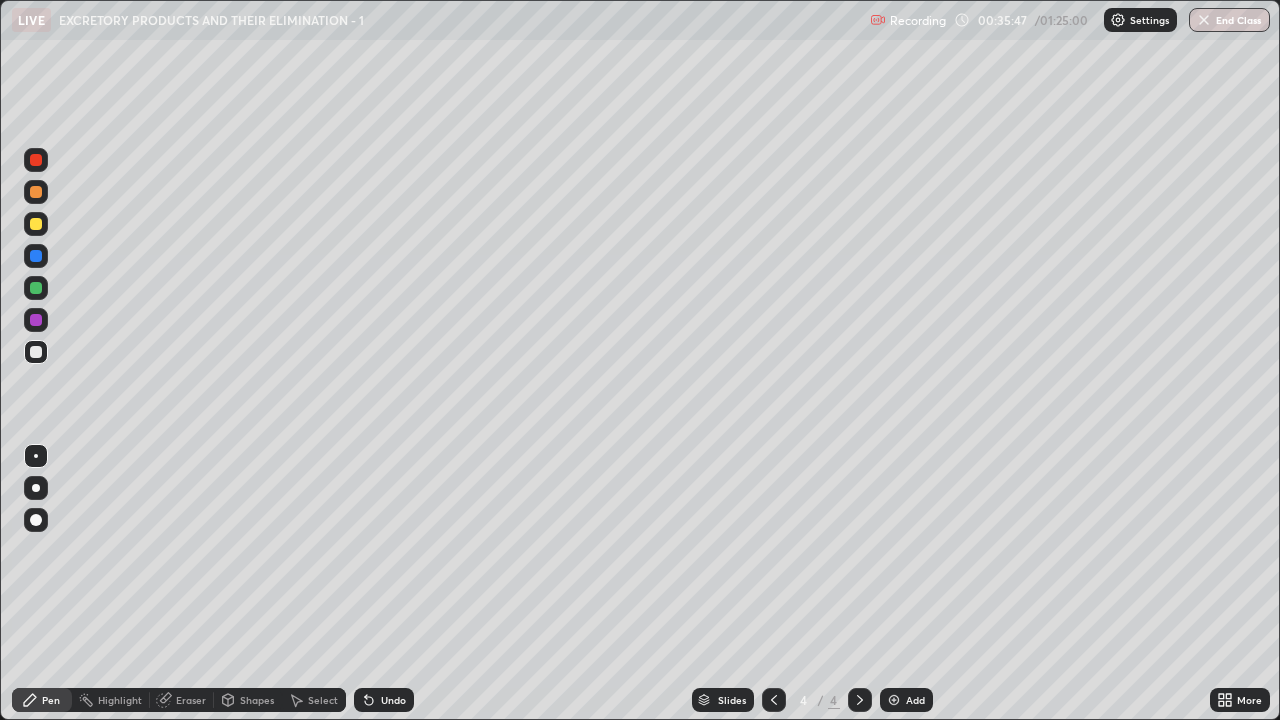 click at bounding box center (36, 352) 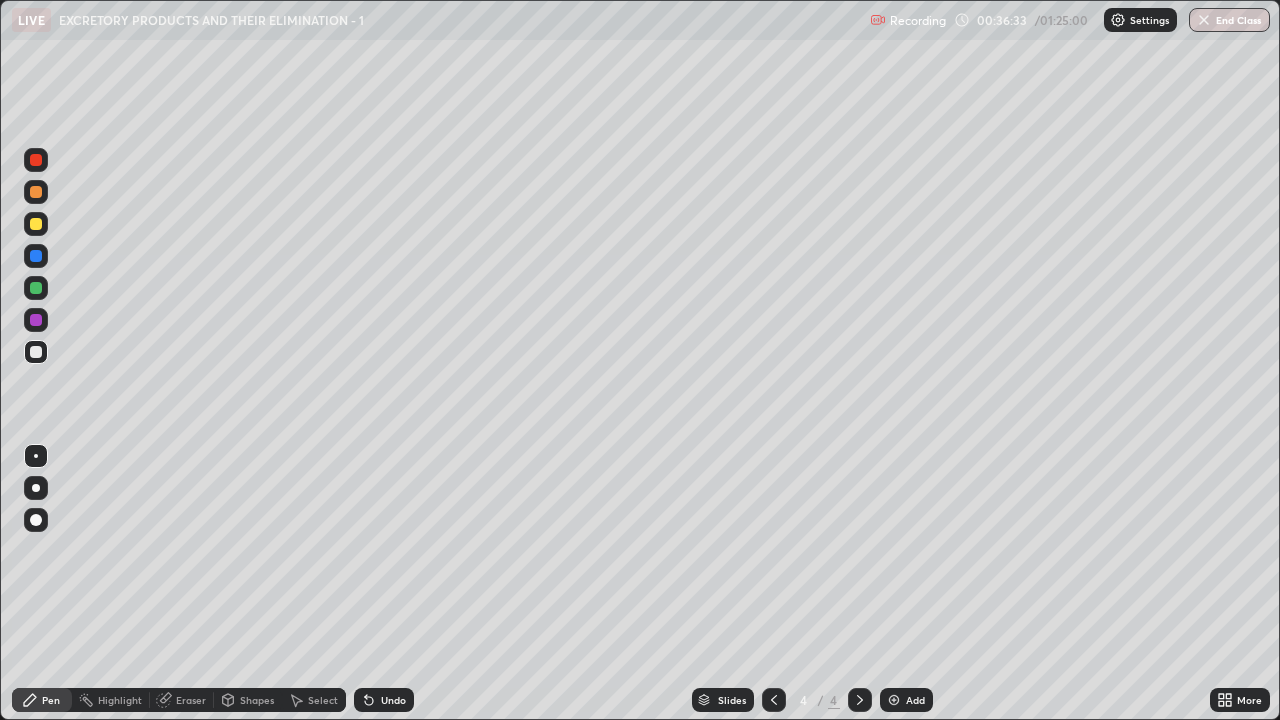 click at bounding box center [36, 224] 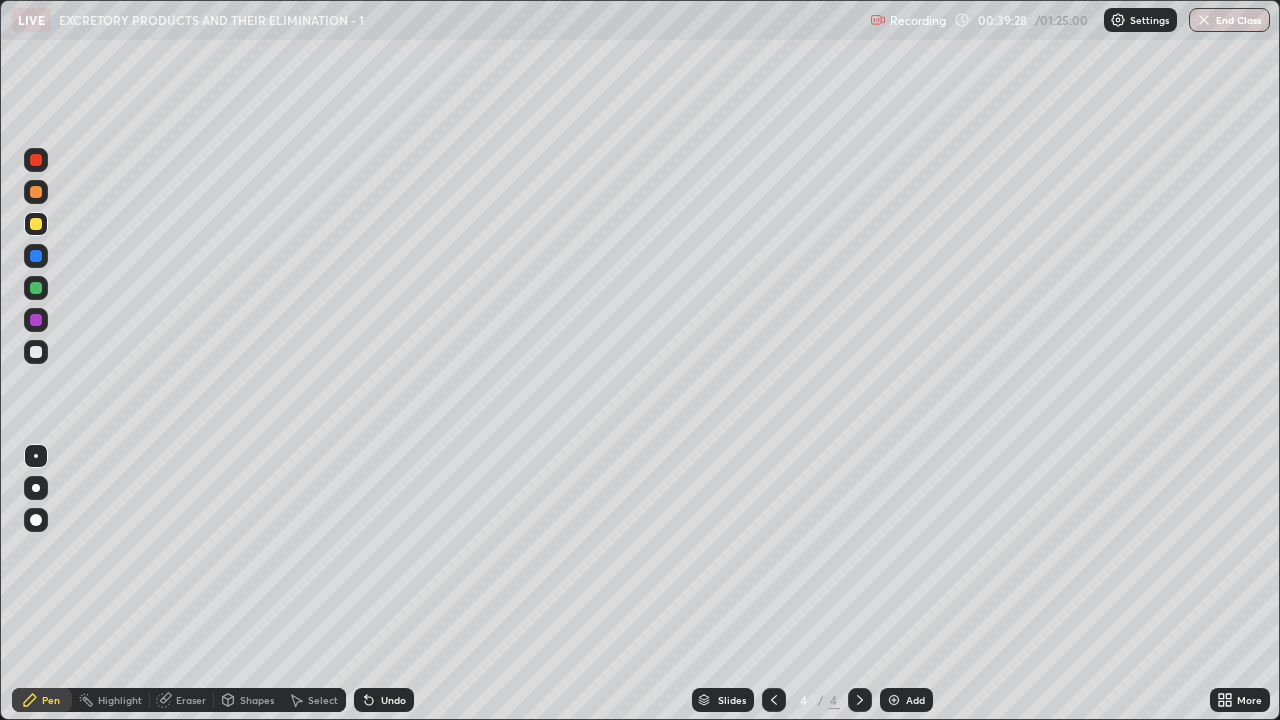 click at bounding box center [36, 352] 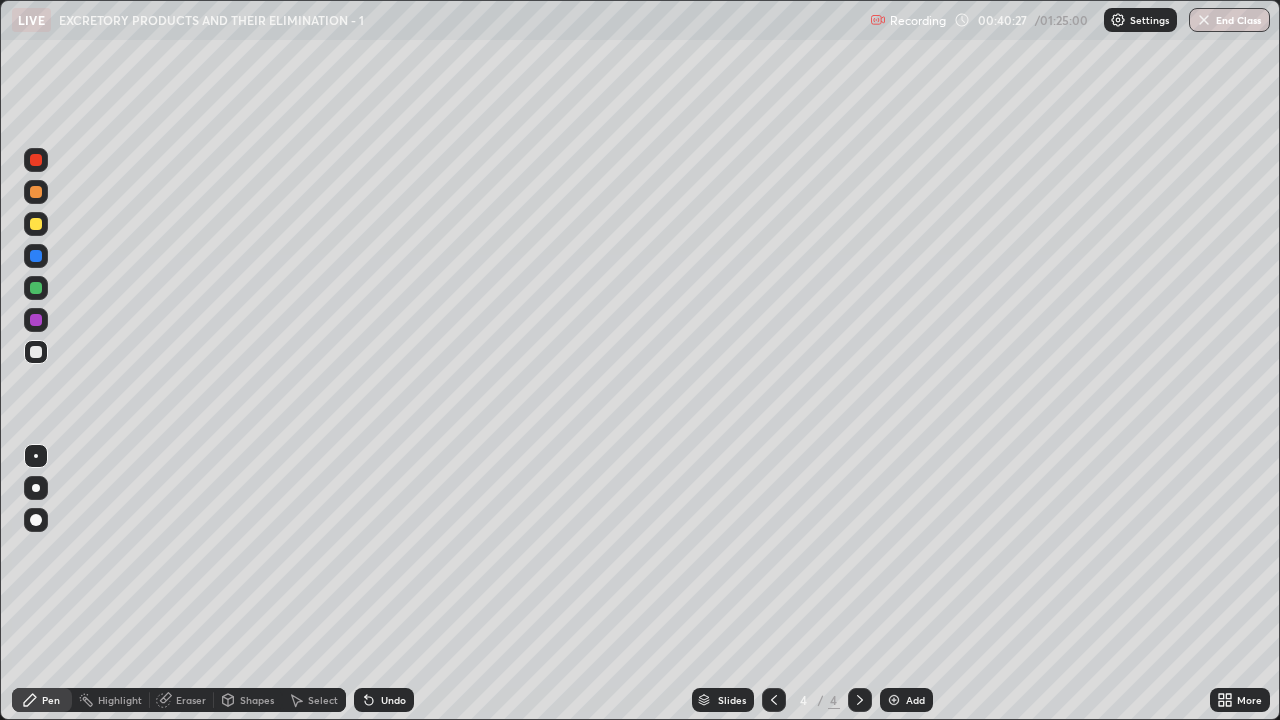 click at bounding box center (894, 700) 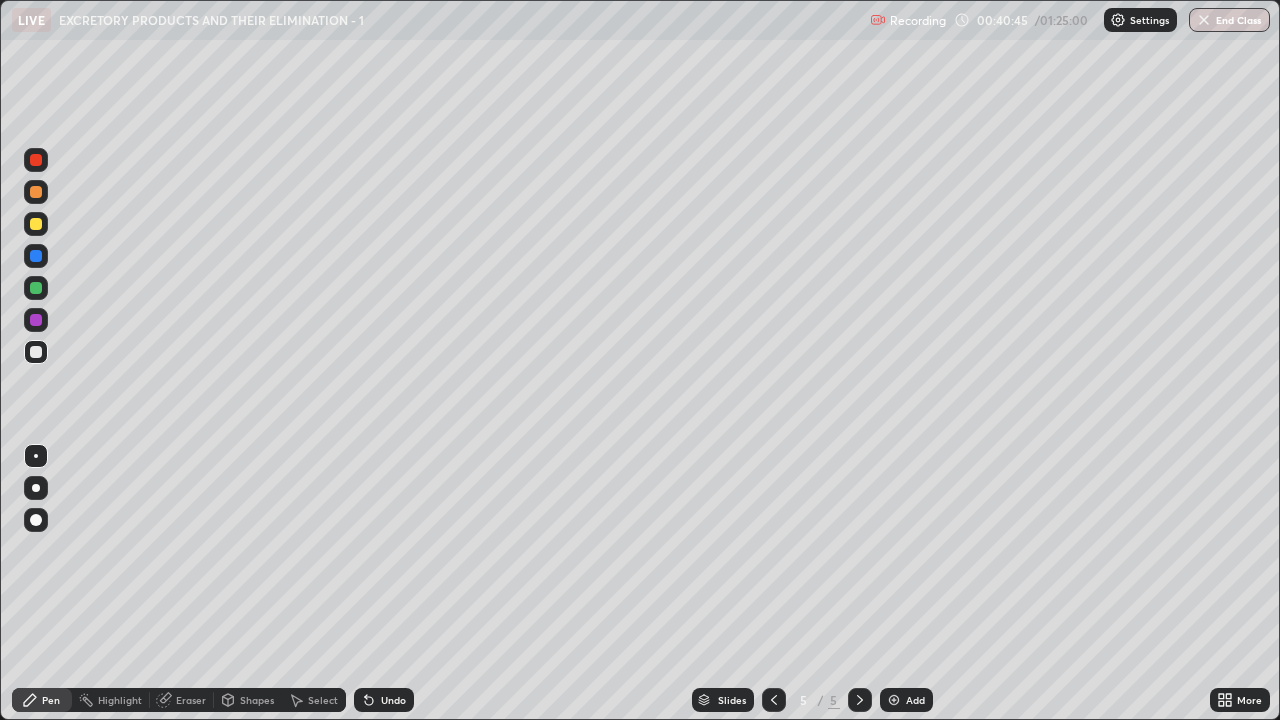 click at bounding box center [36, 224] 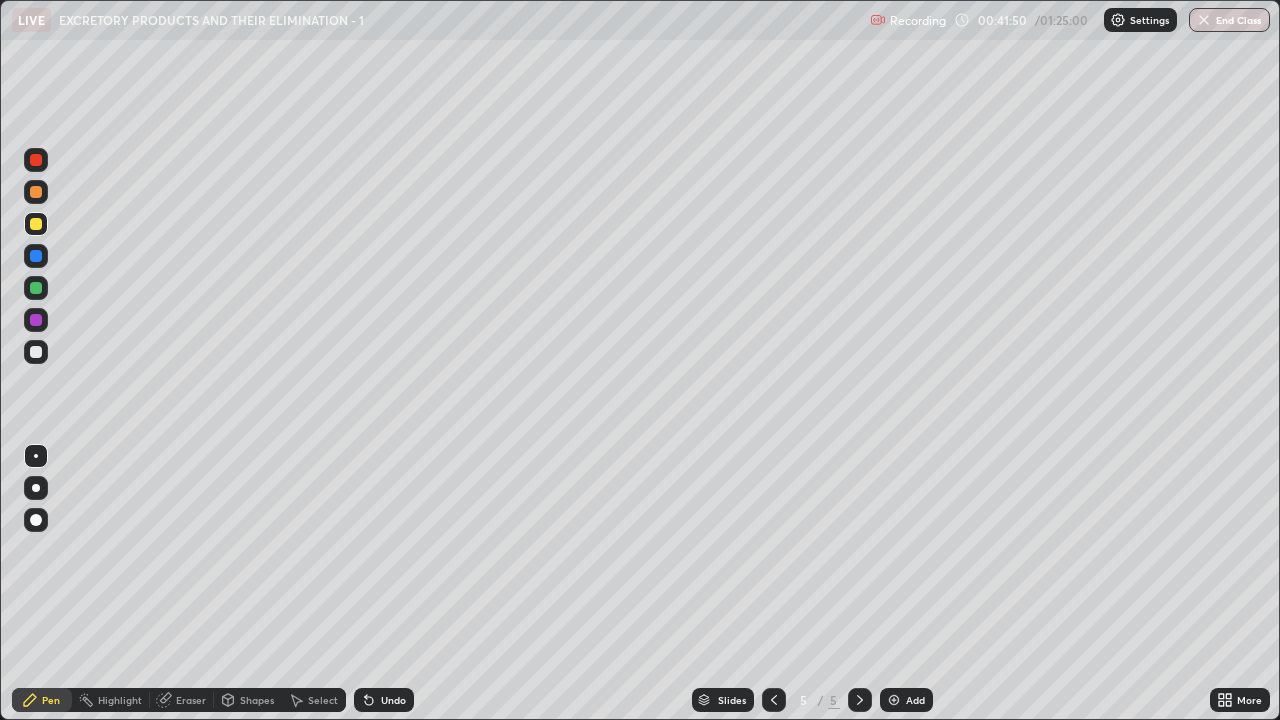 click at bounding box center (36, 192) 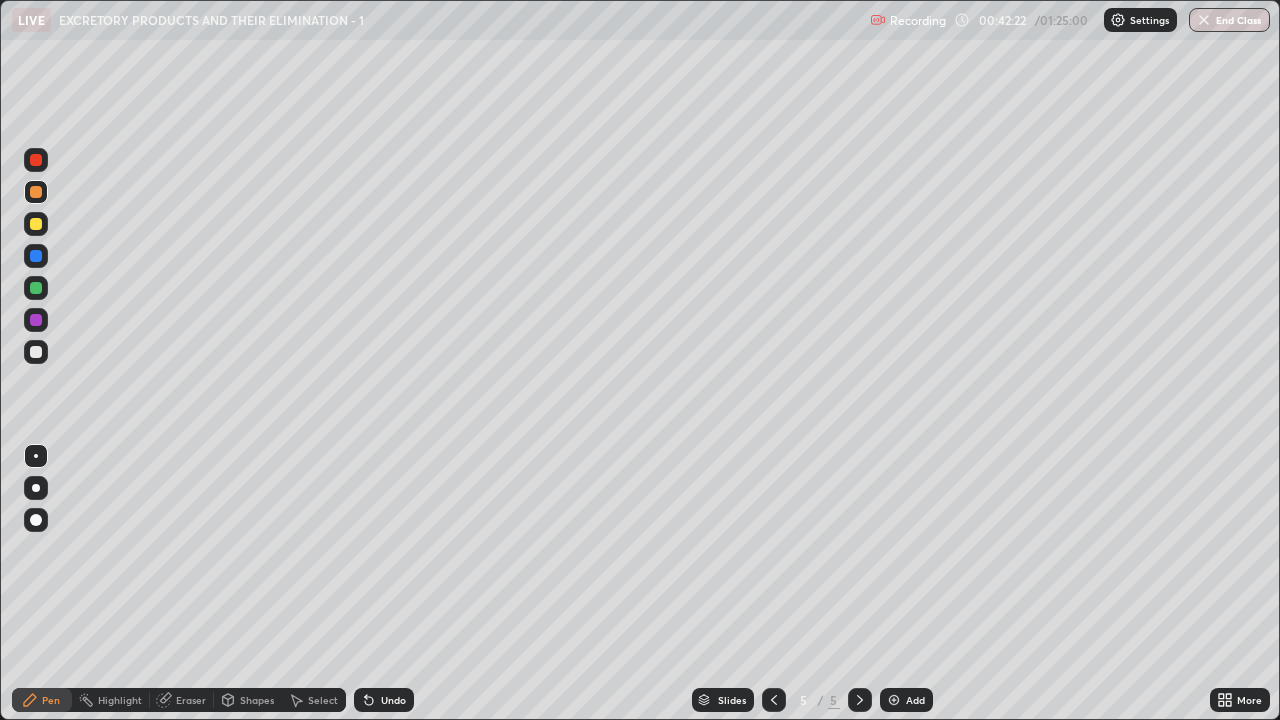 click at bounding box center [36, 224] 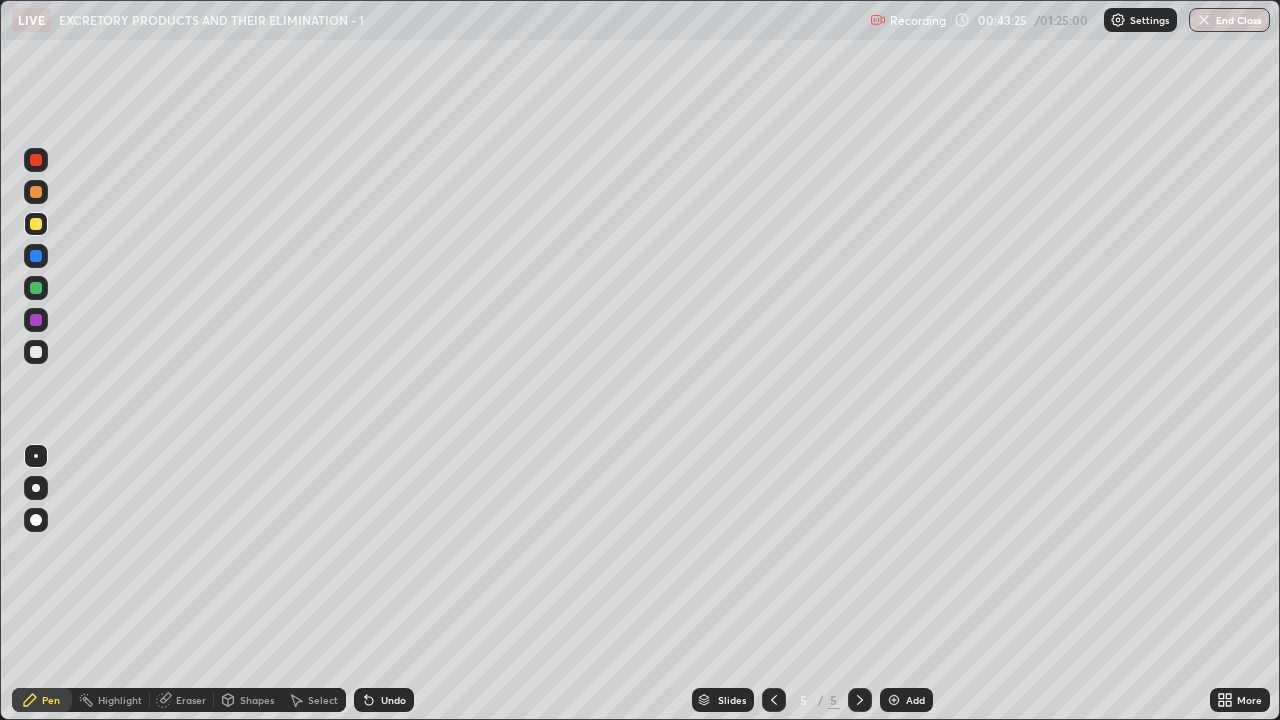 click at bounding box center (36, 352) 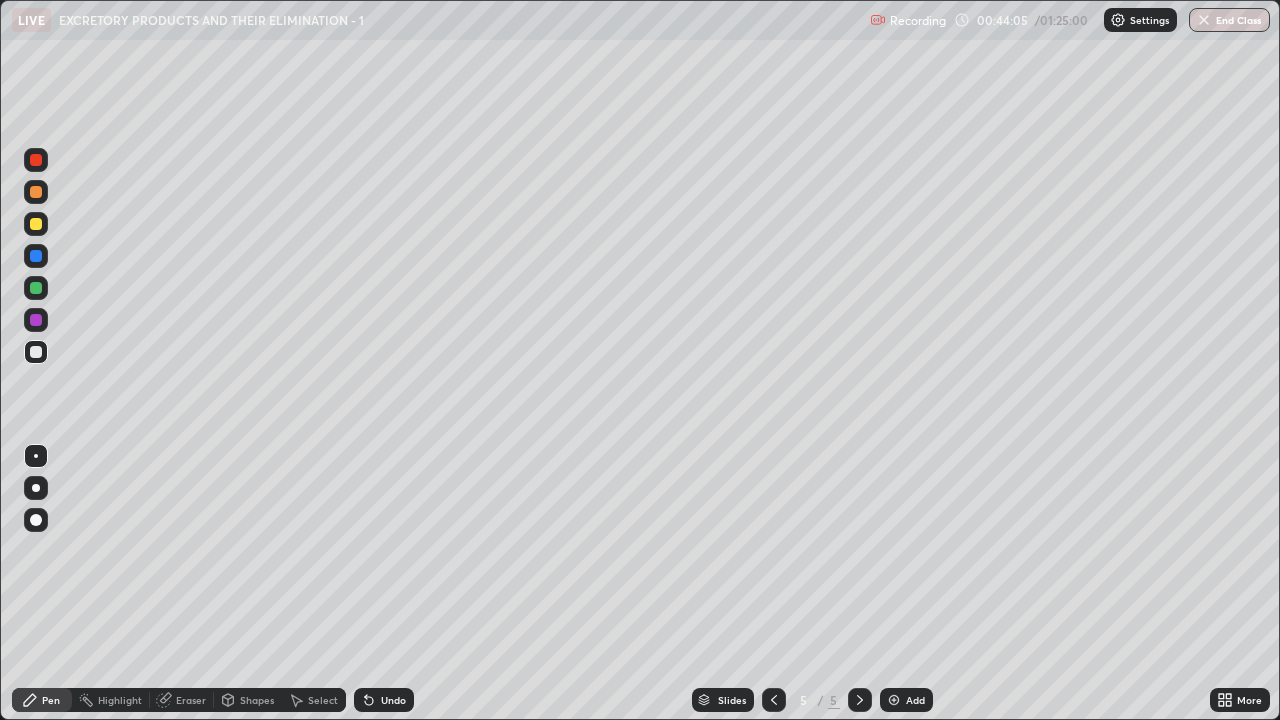 click at bounding box center (36, 224) 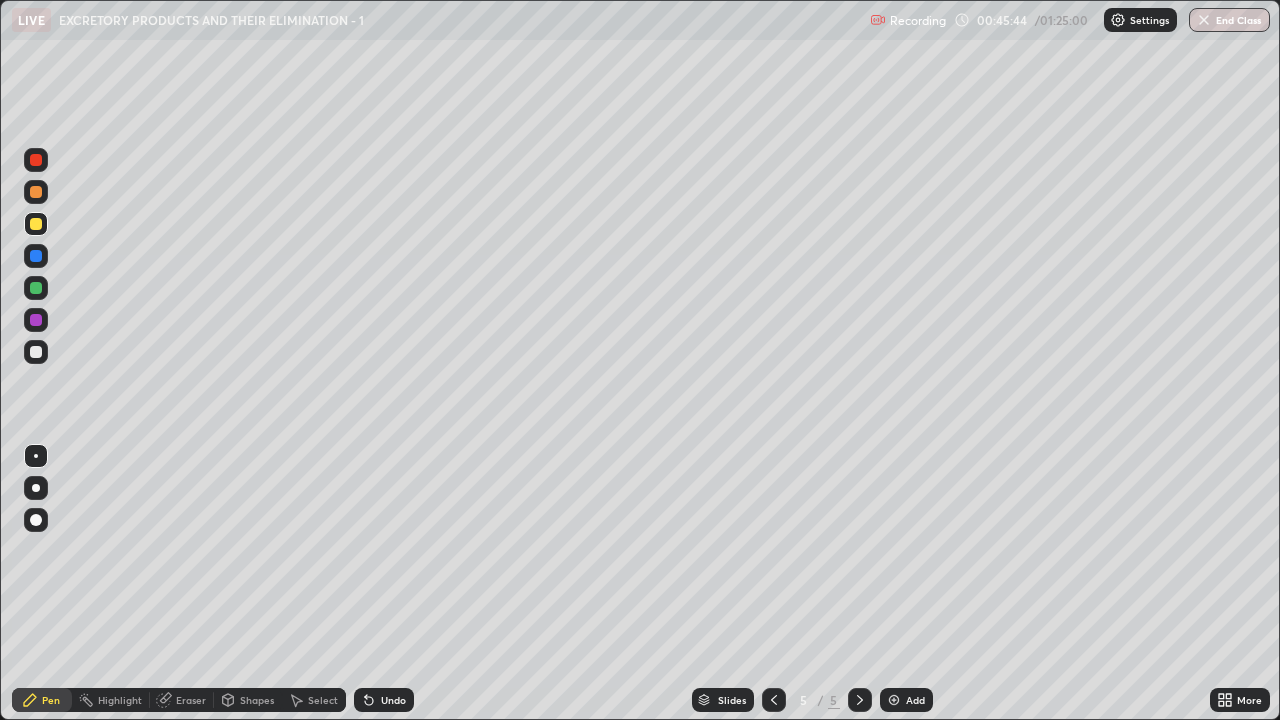 click at bounding box center [36, 352] 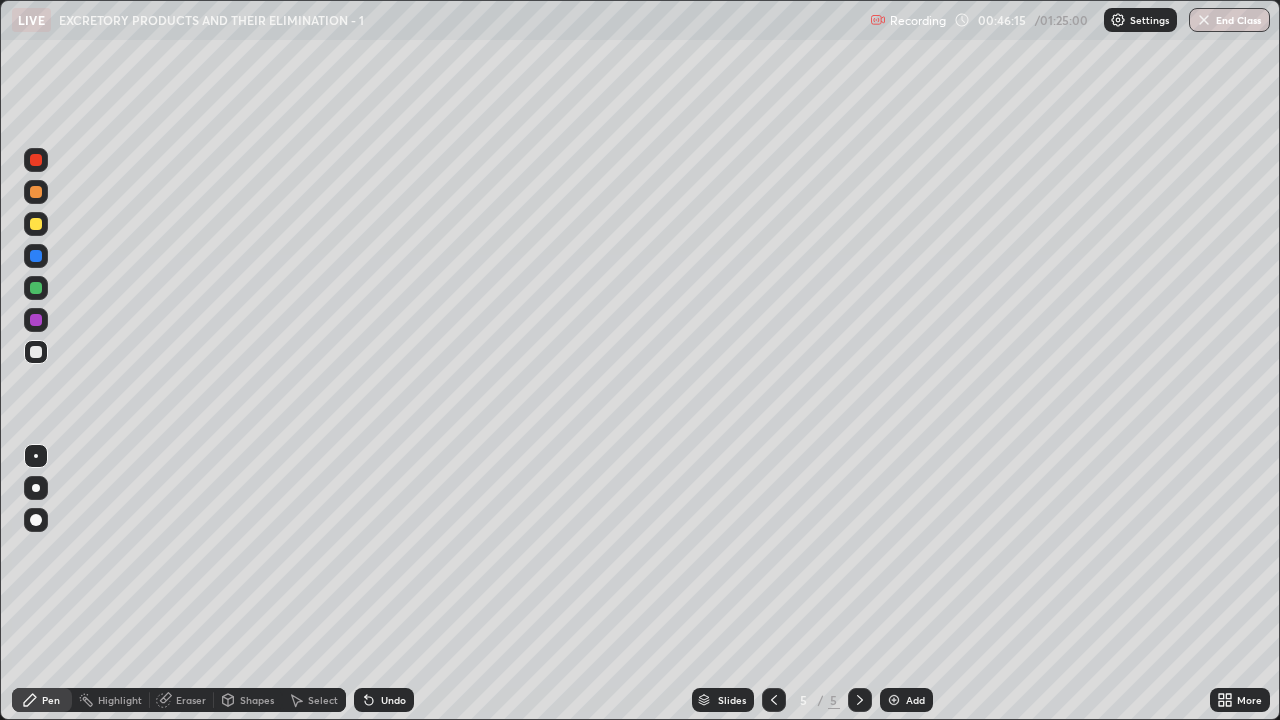 click at bounding box center [36, 224] 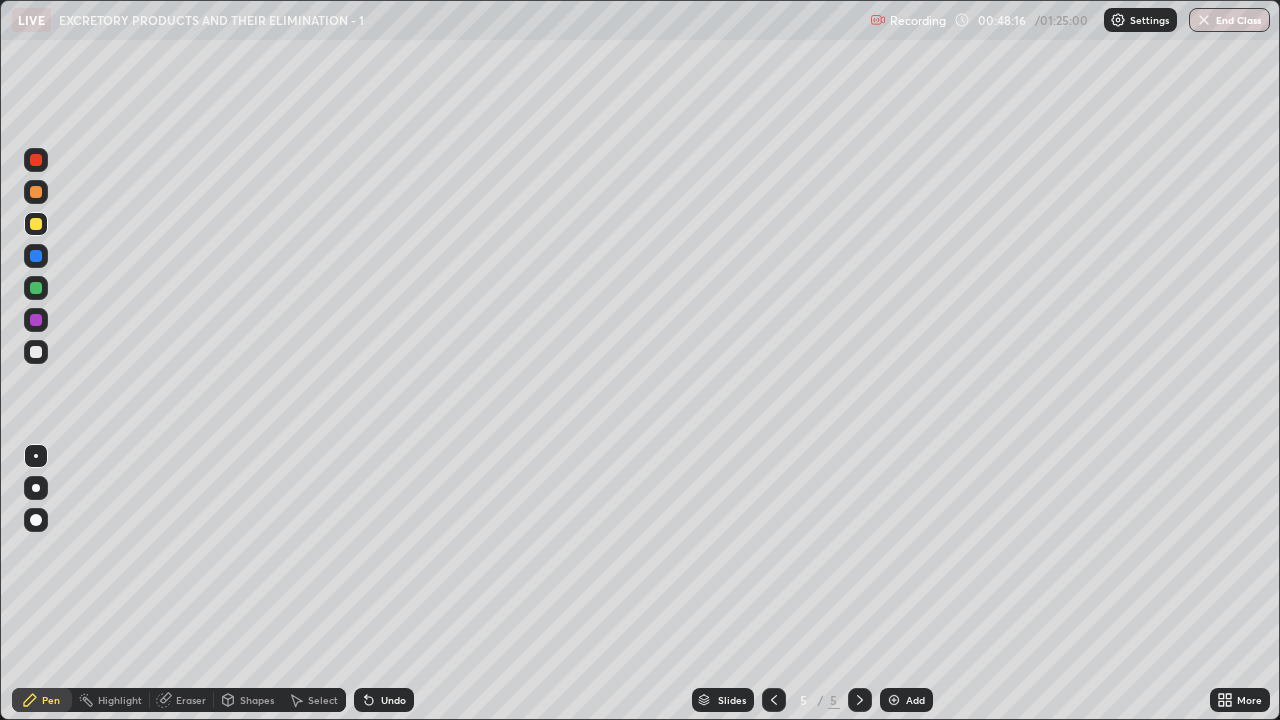 click at bounding box center (36, 352) 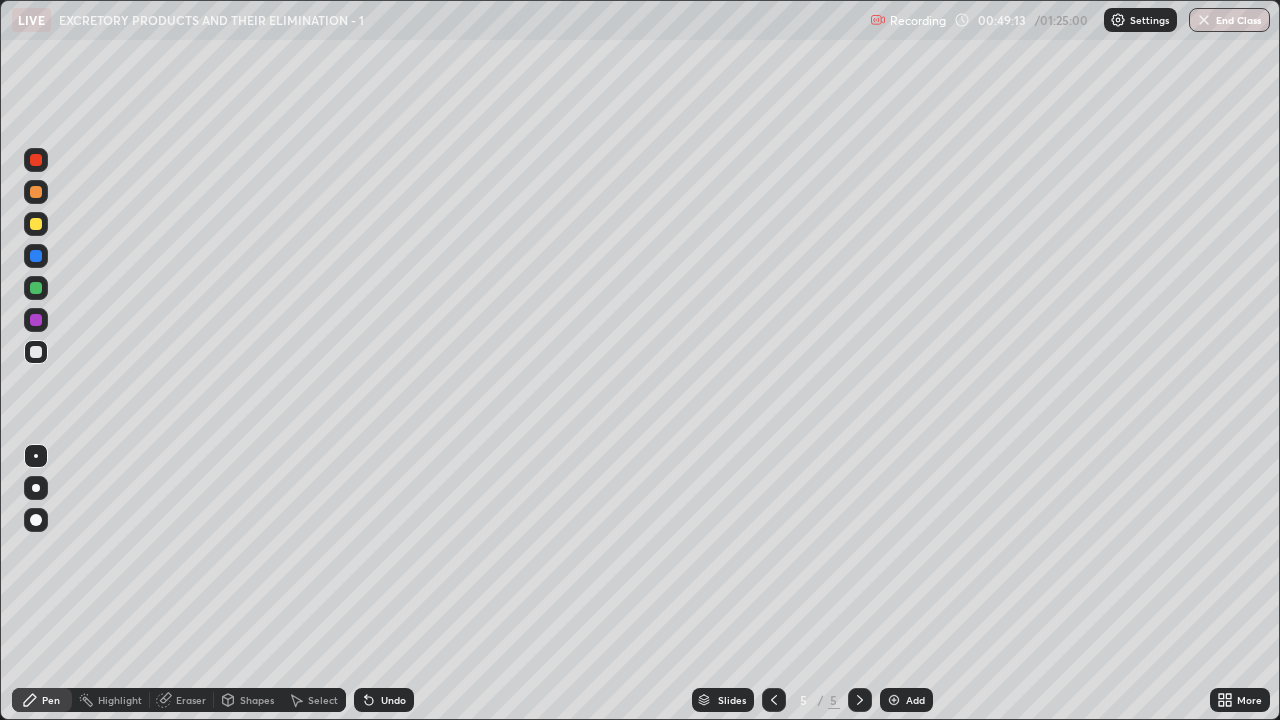 click at bounding box center [36, 288] 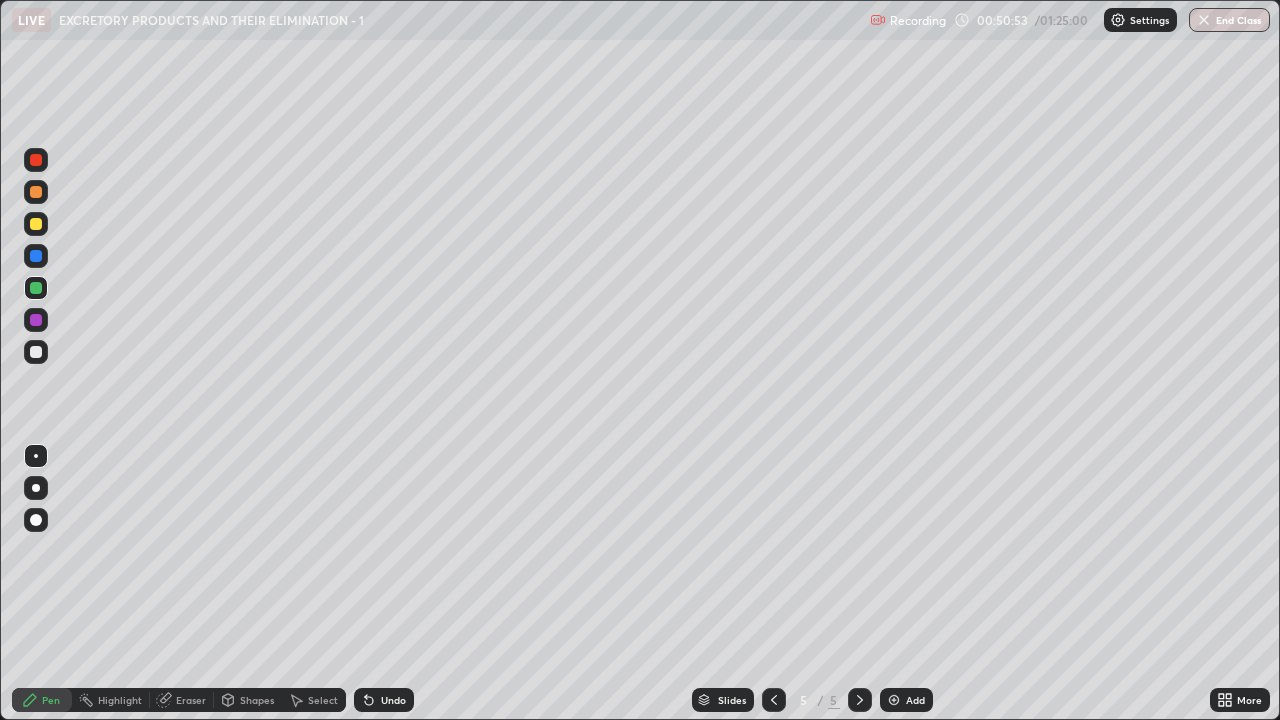 click at bounding box center (36, 352) 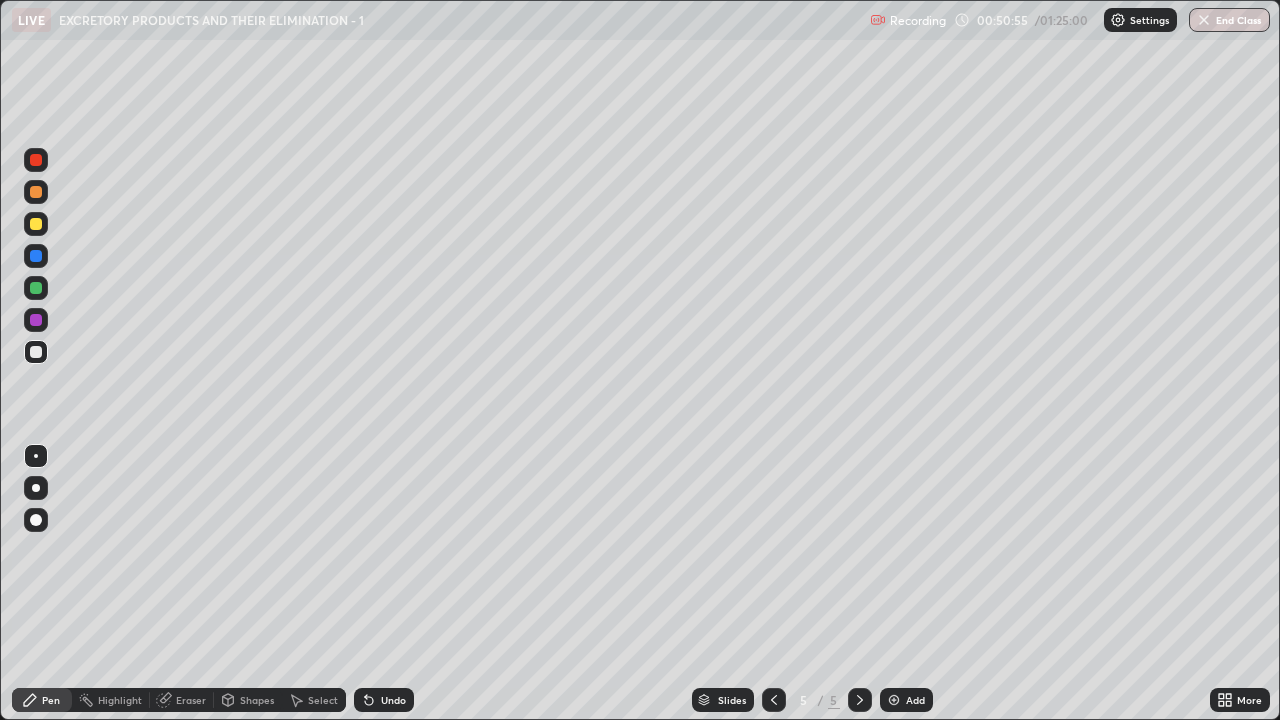 click at bounding box center [36, 224] 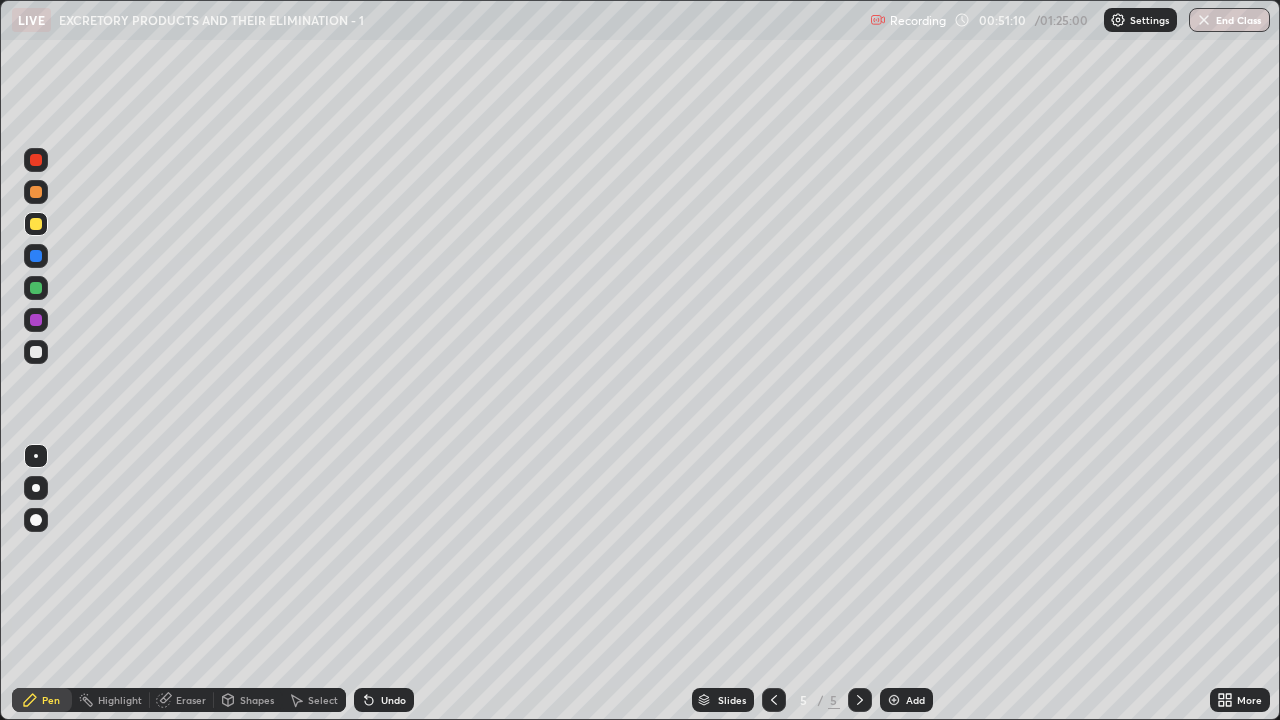 click at bounding box center (36, 352) 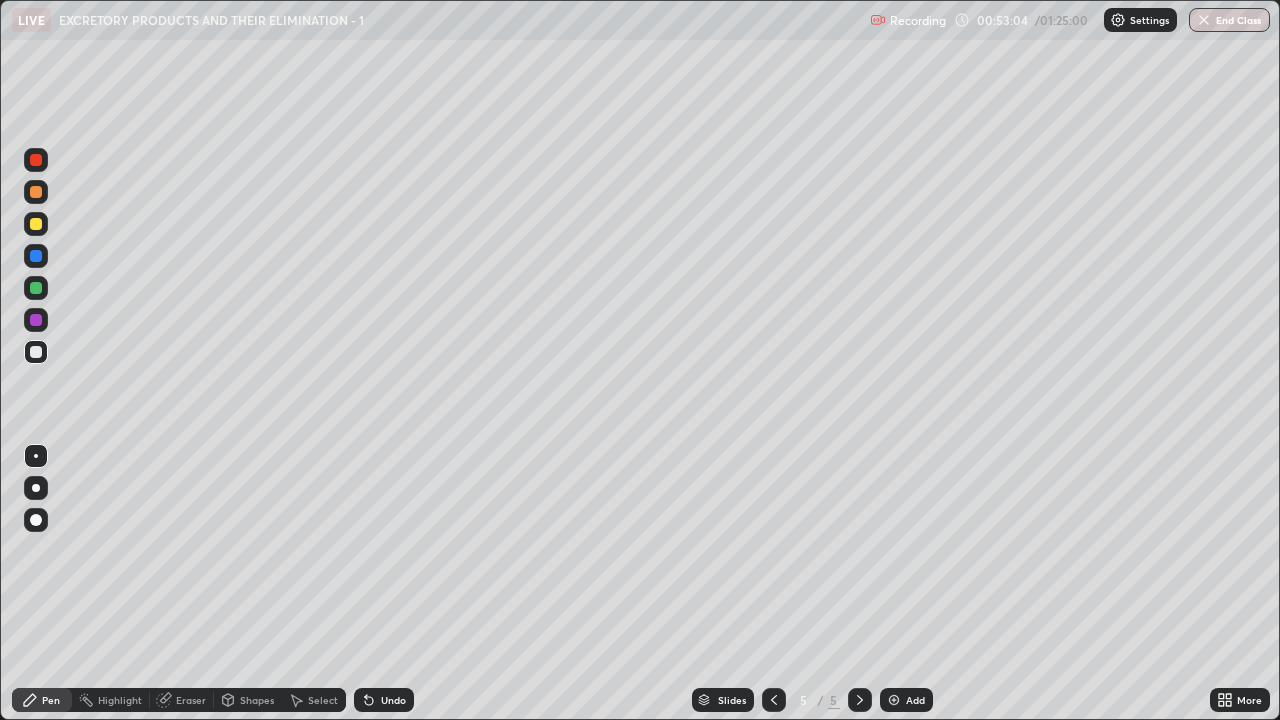click at bounding box center (894, 700) 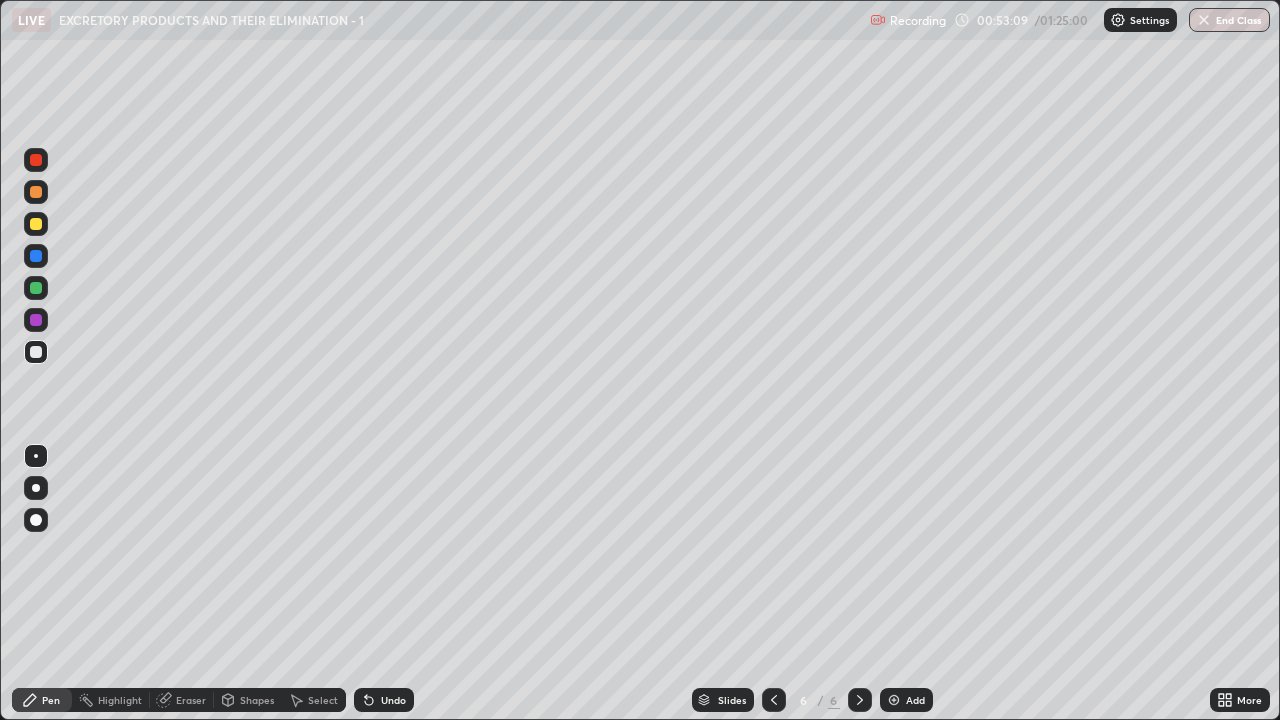 click at bounding box center (36, 224) 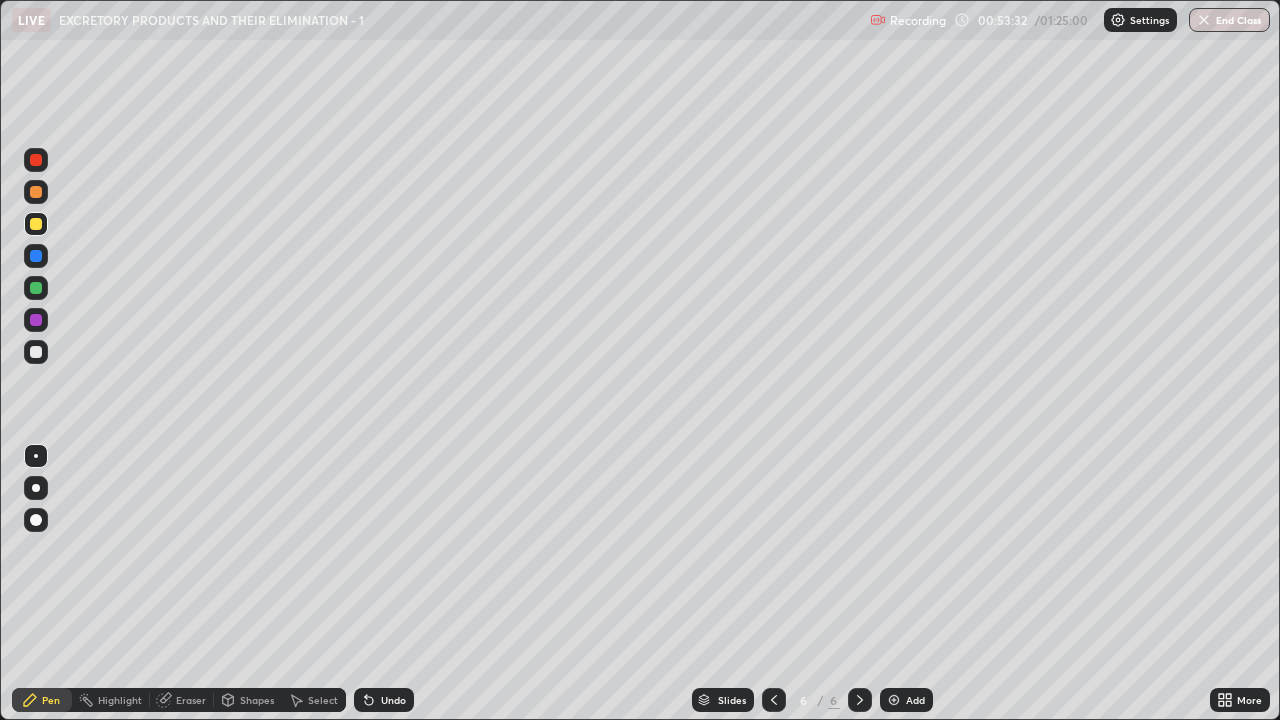 click at bounding box center (36, 352) 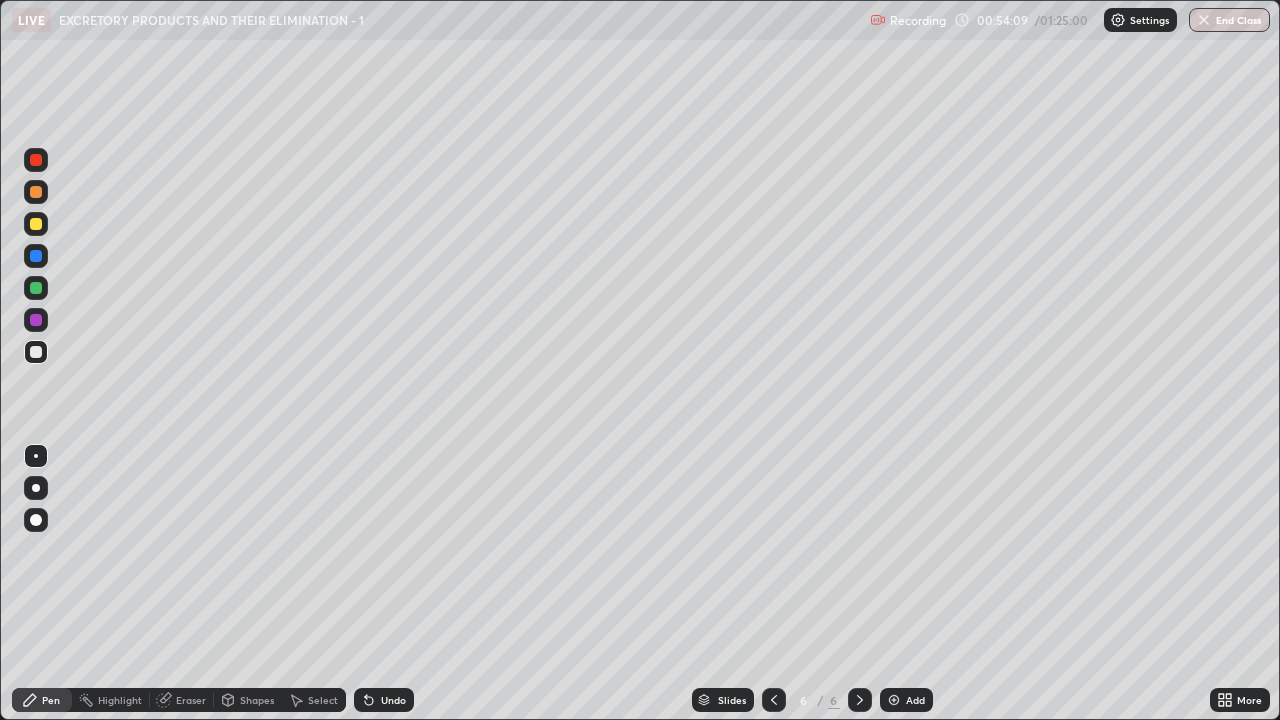 click at bounding box center (36, 288) 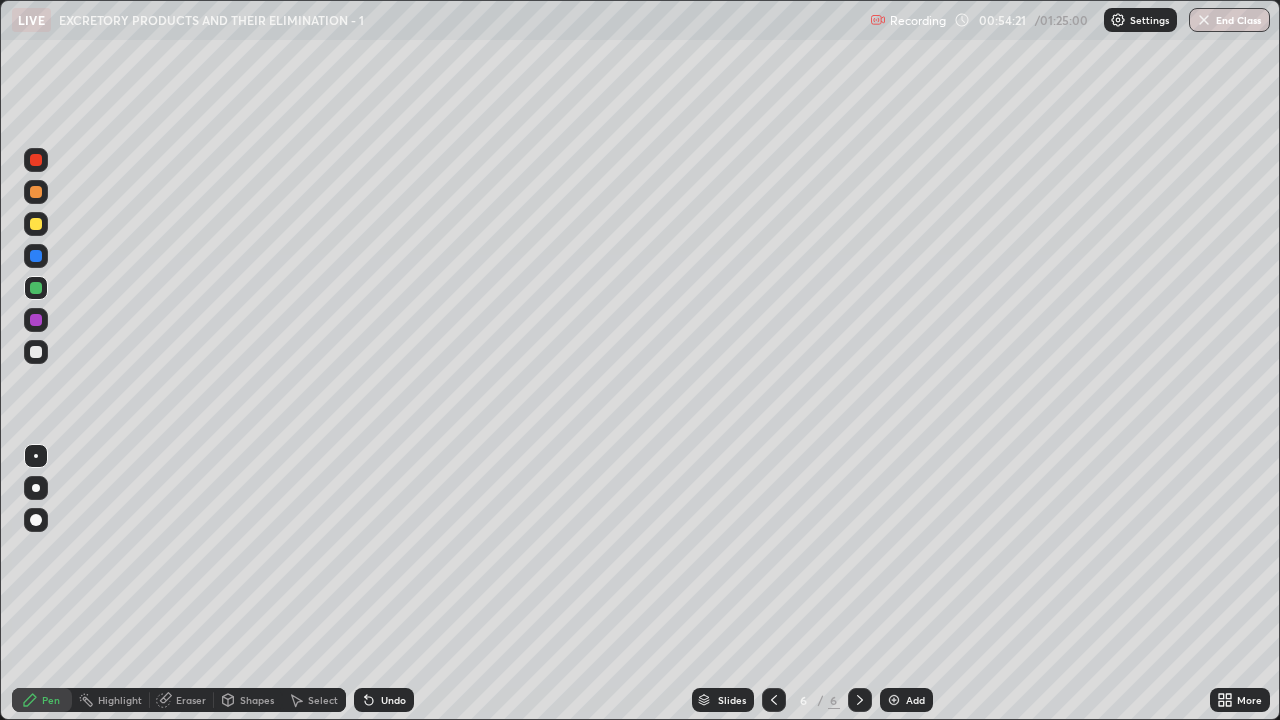 click at bounding box center (36, 352) 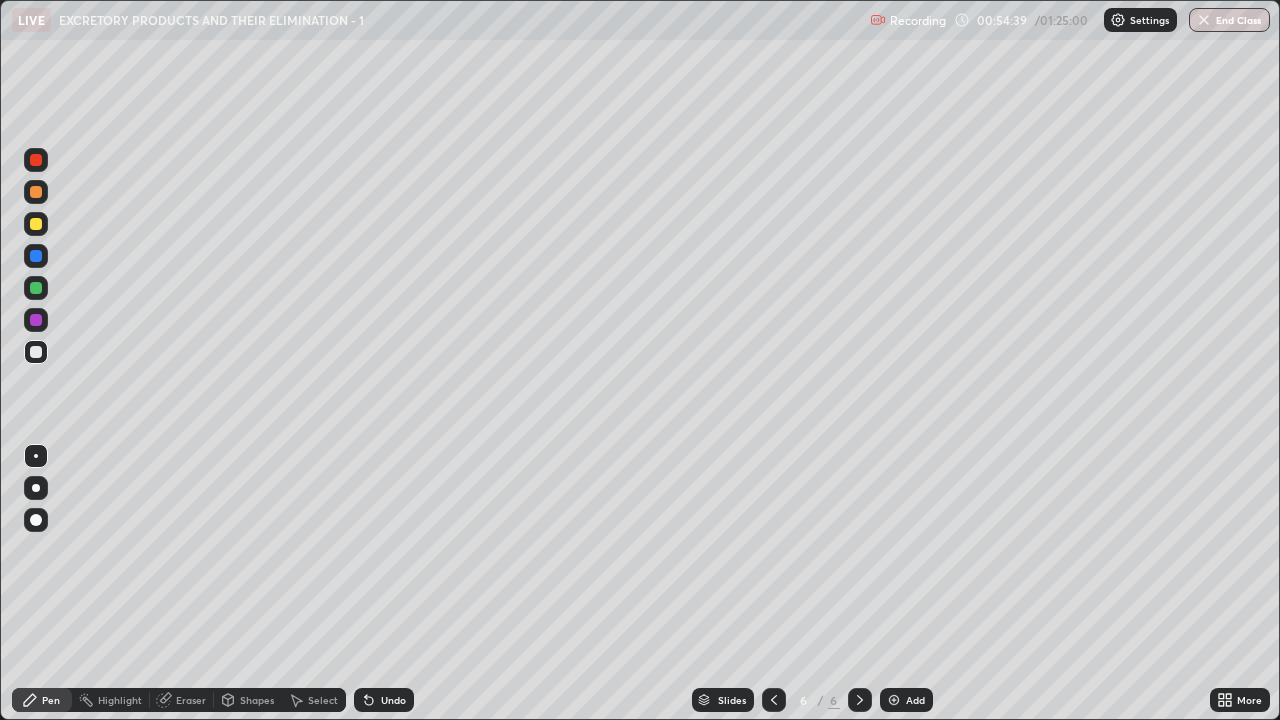 click 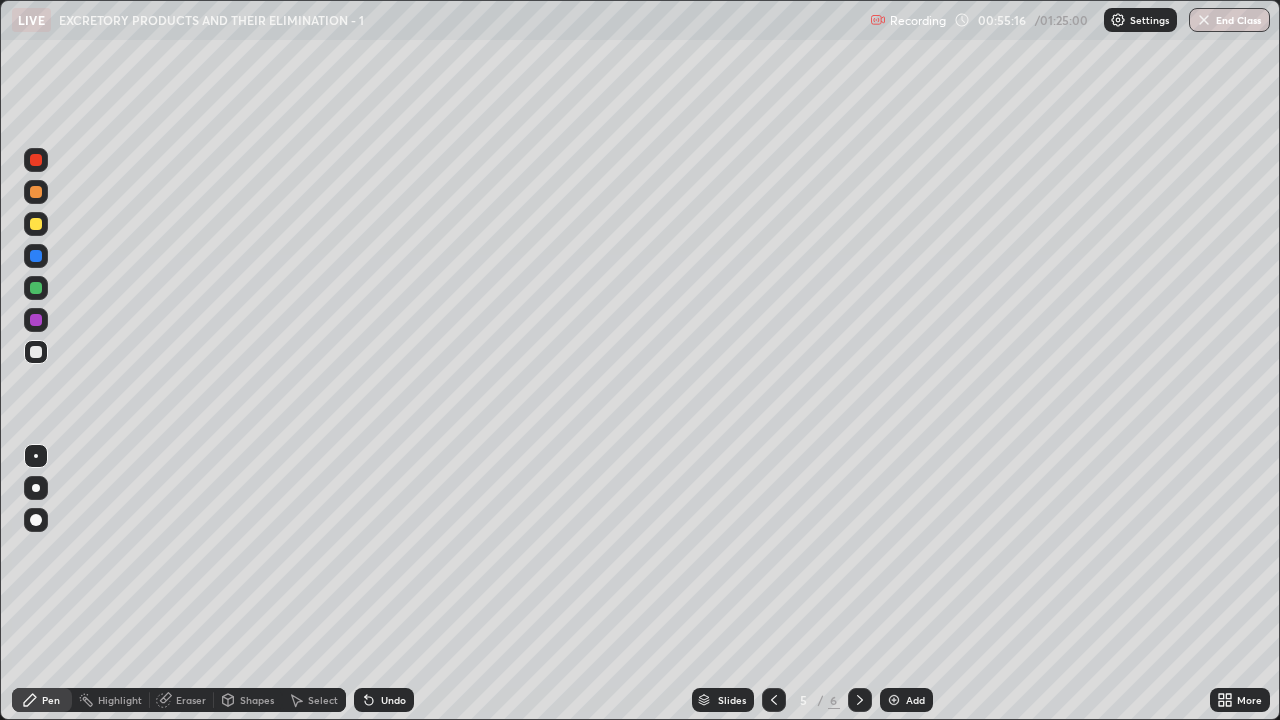 click 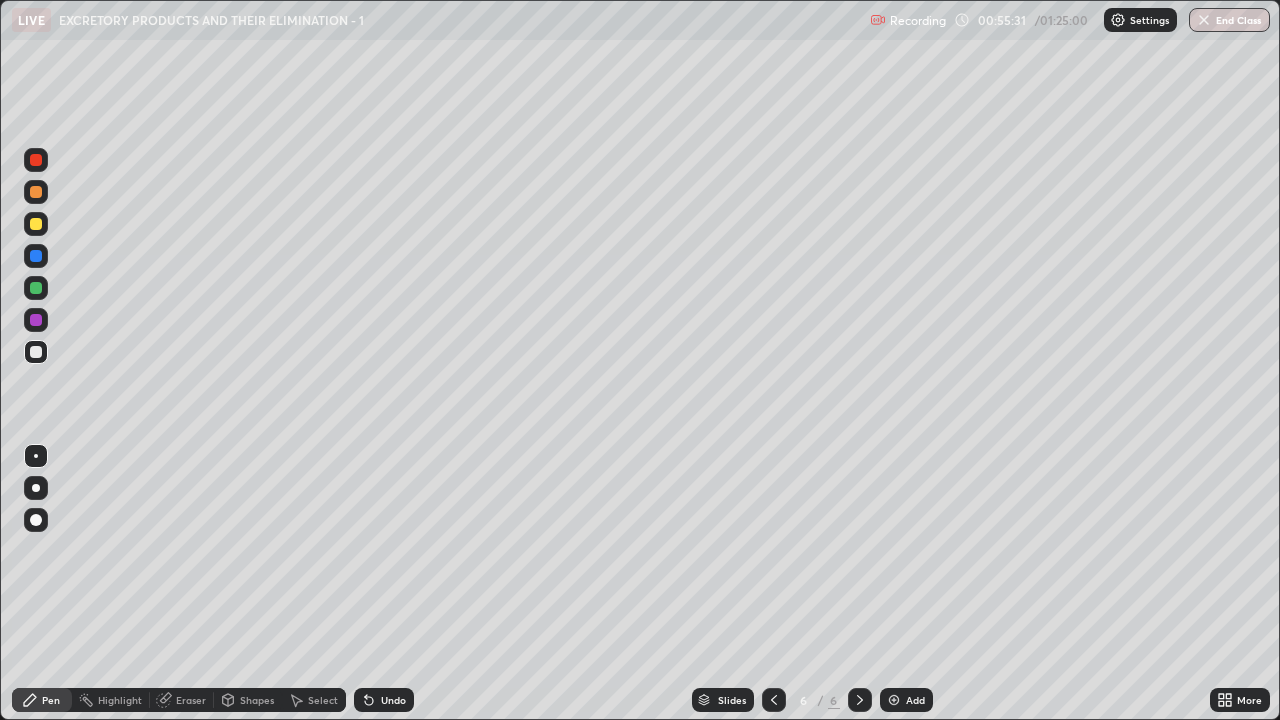 click at bounding box center [36, 224] 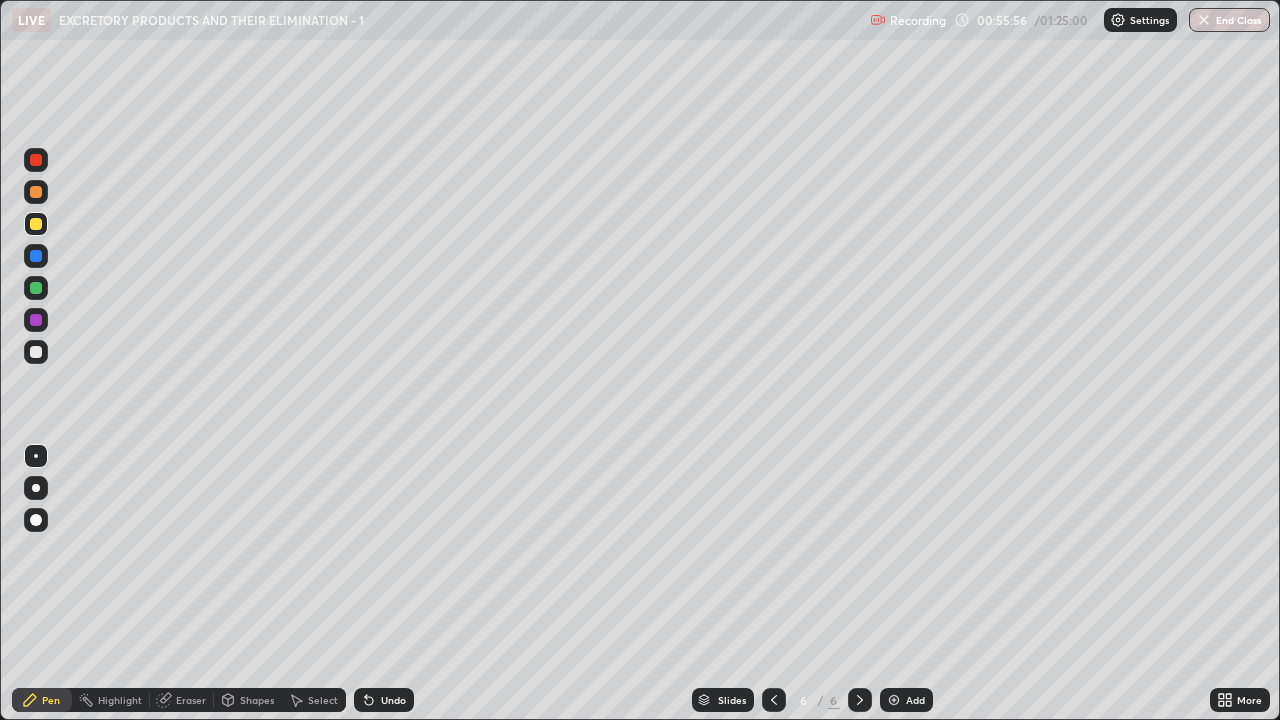 click at bounding box center [36, 352] 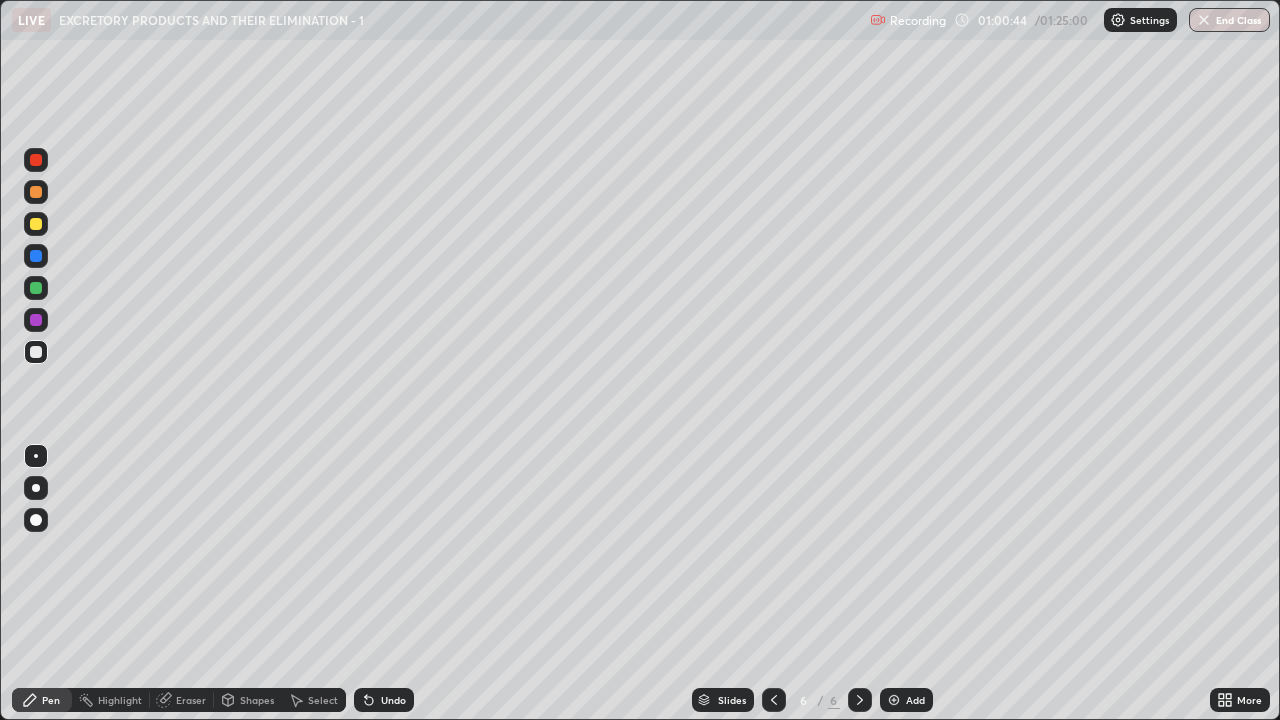 click at bounding box center (36, 352) 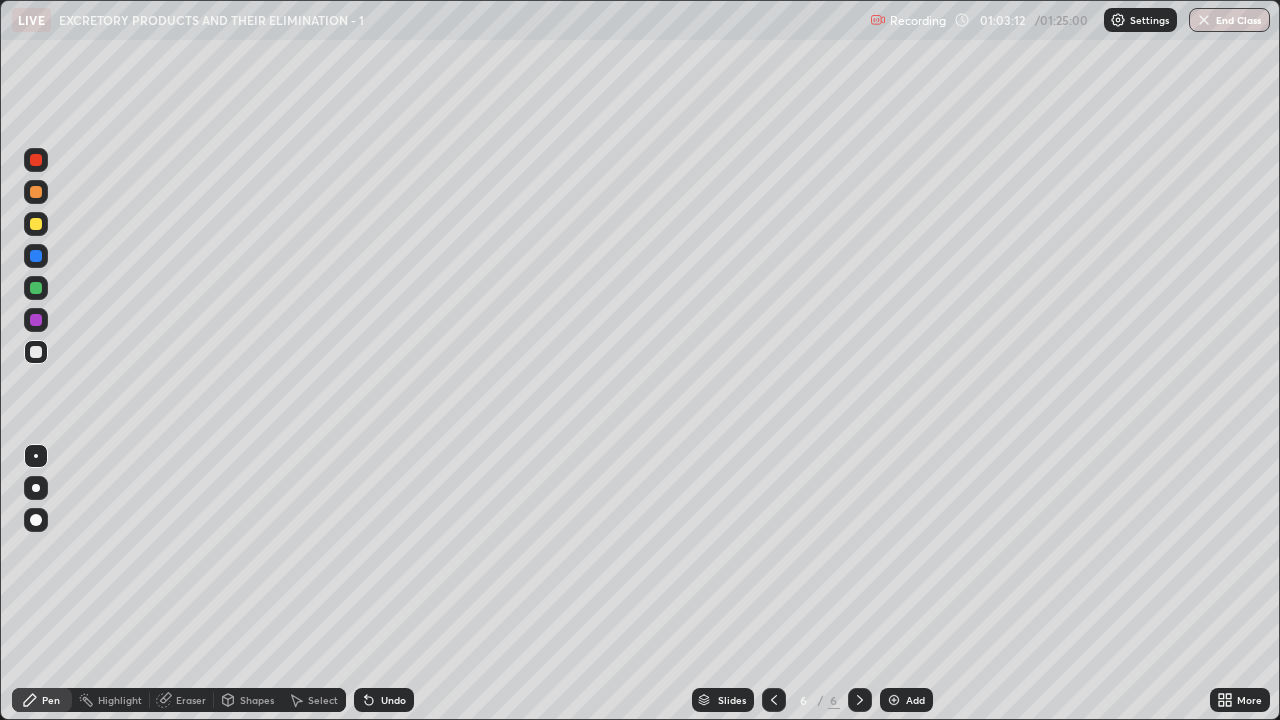 click at bounding box center (36, 288) 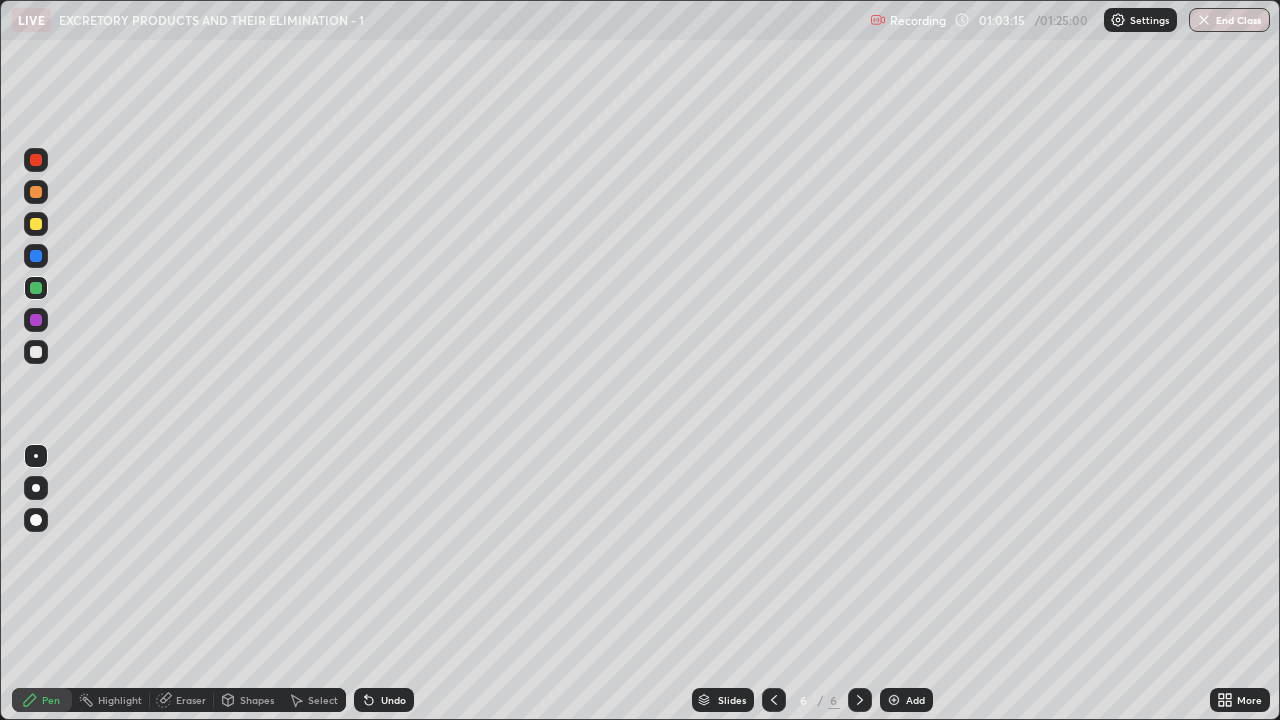 click at bounding box center (36, 352) 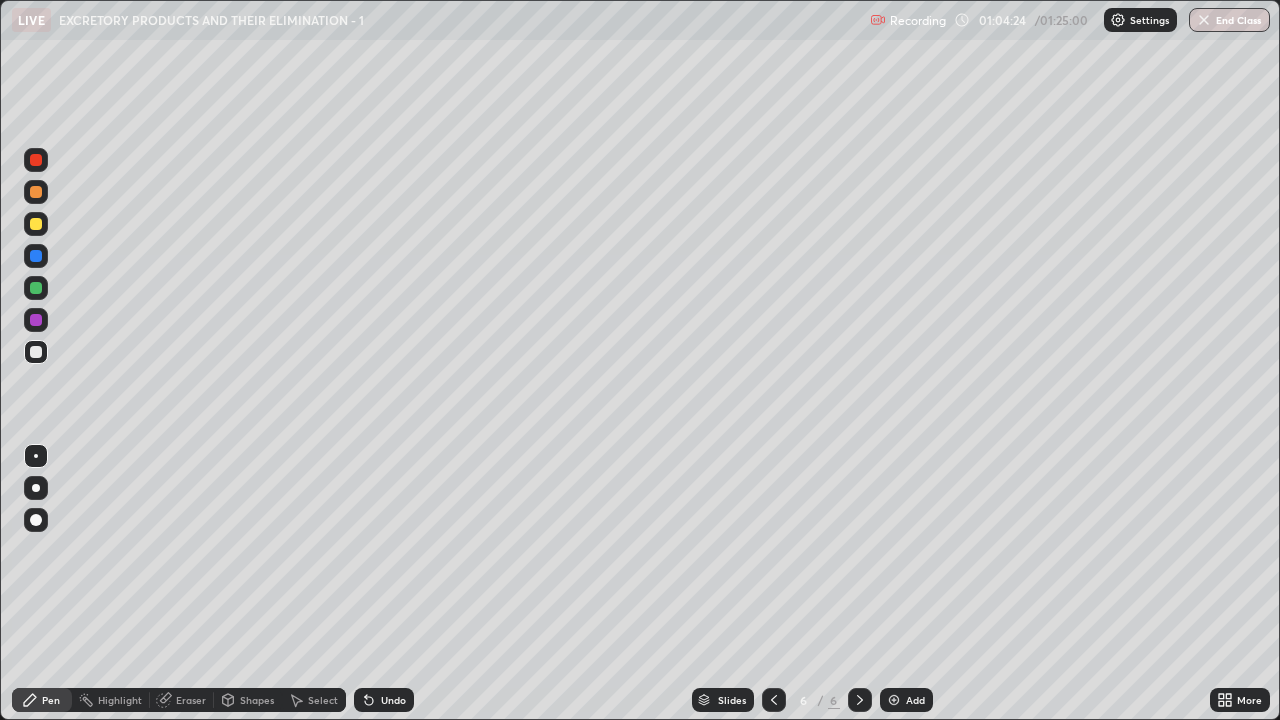 click at bounding box center [36, 288] 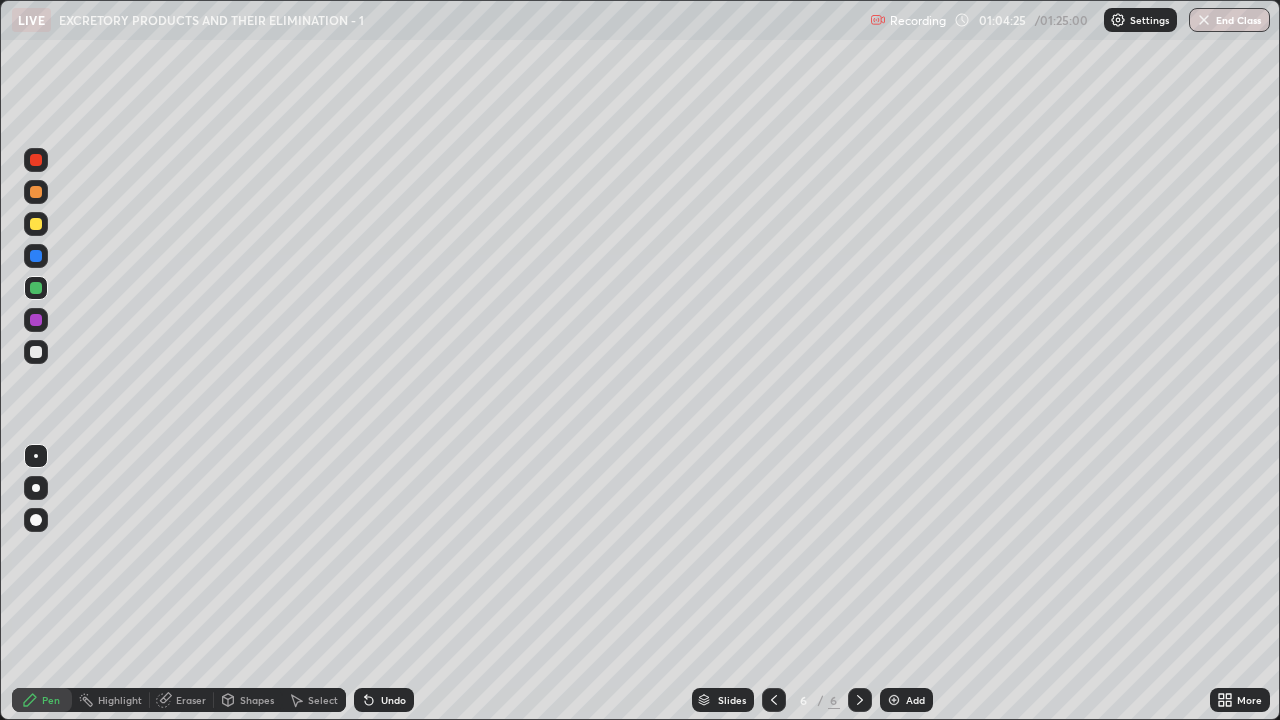 click at bounding box center [36, 224] 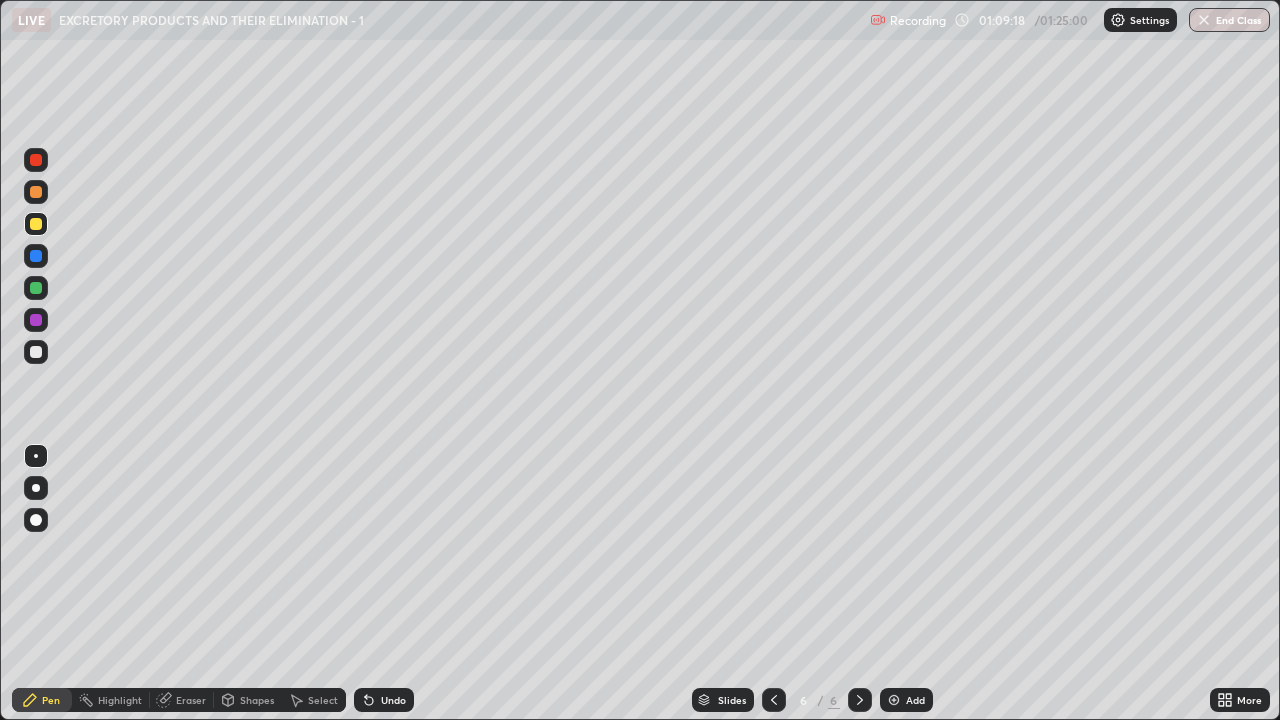 click at bounding box center (36, 352) 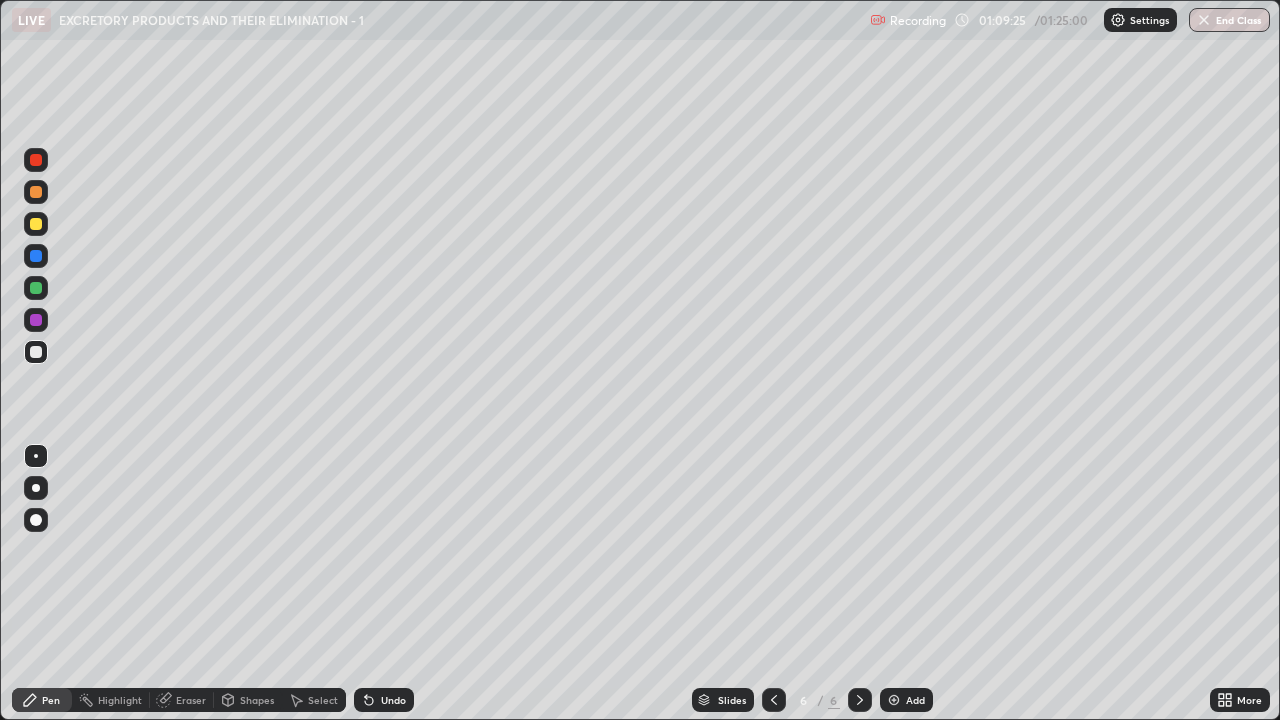 click at bounding box center (894, 700) 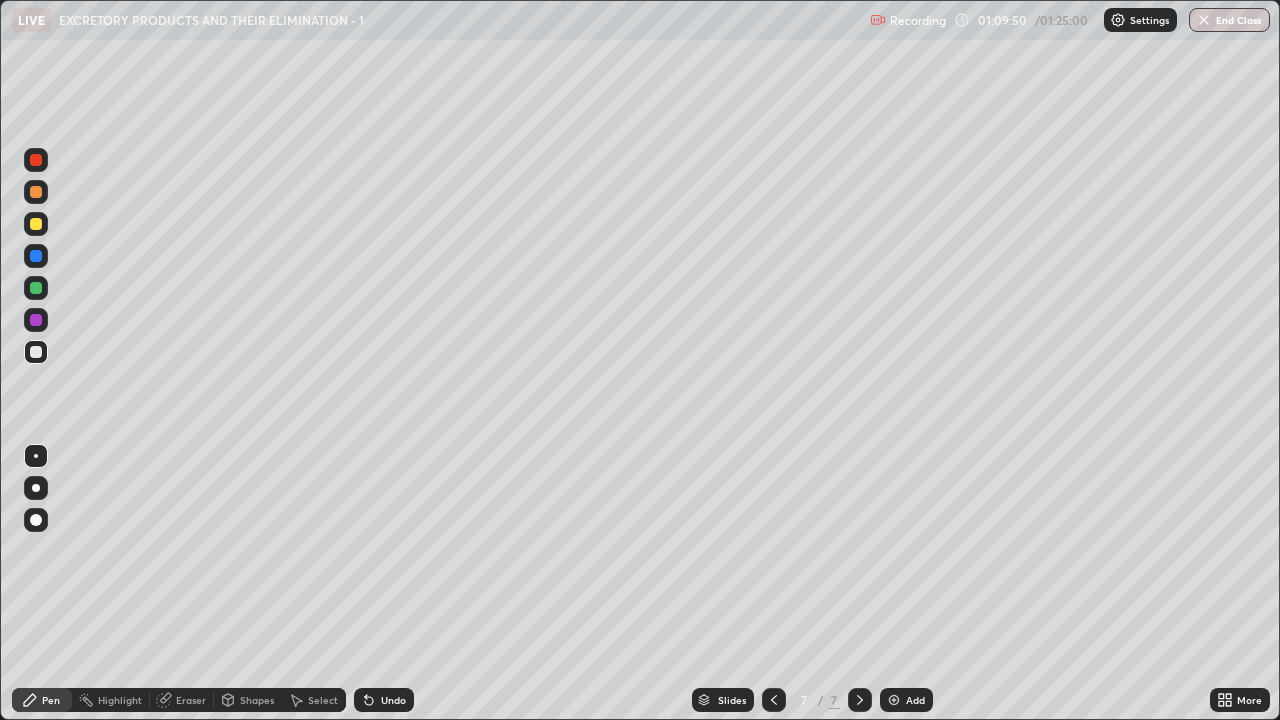 click at bounding box center [36, 224] 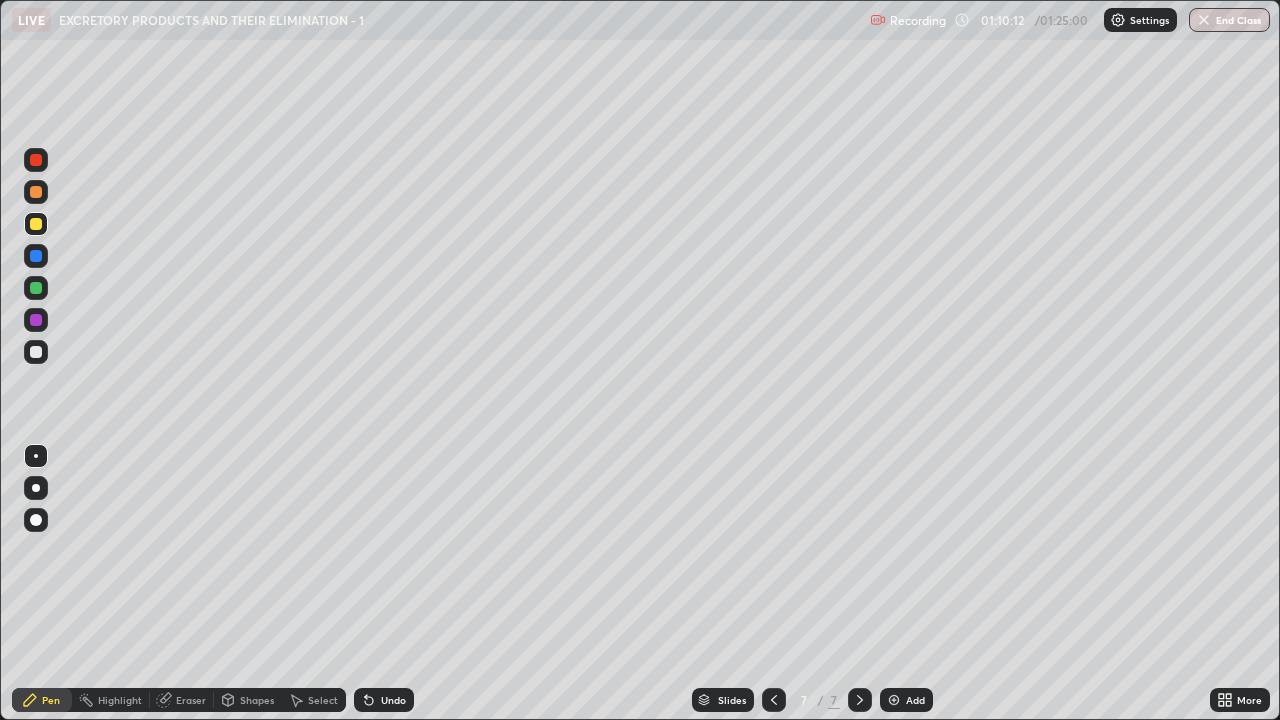 click on "Eraser" at bounding box center (191, 700) 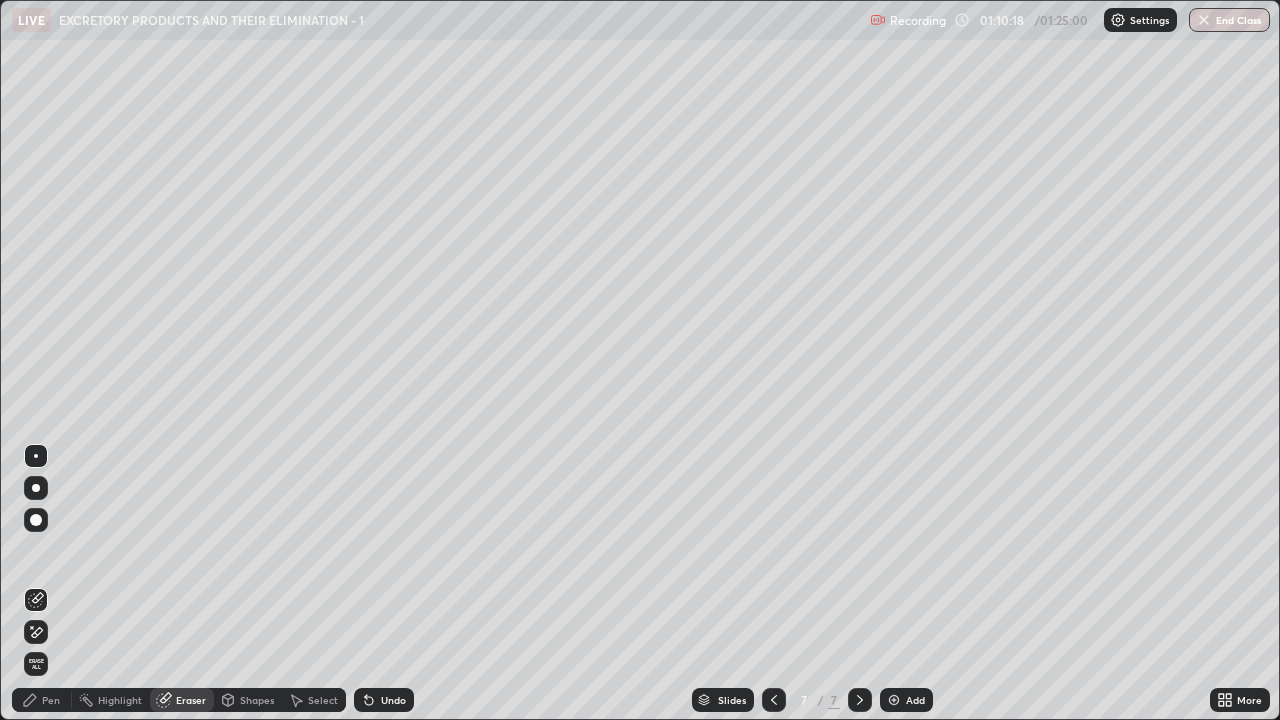 click on "Pen" at bounding box center (51, 700) 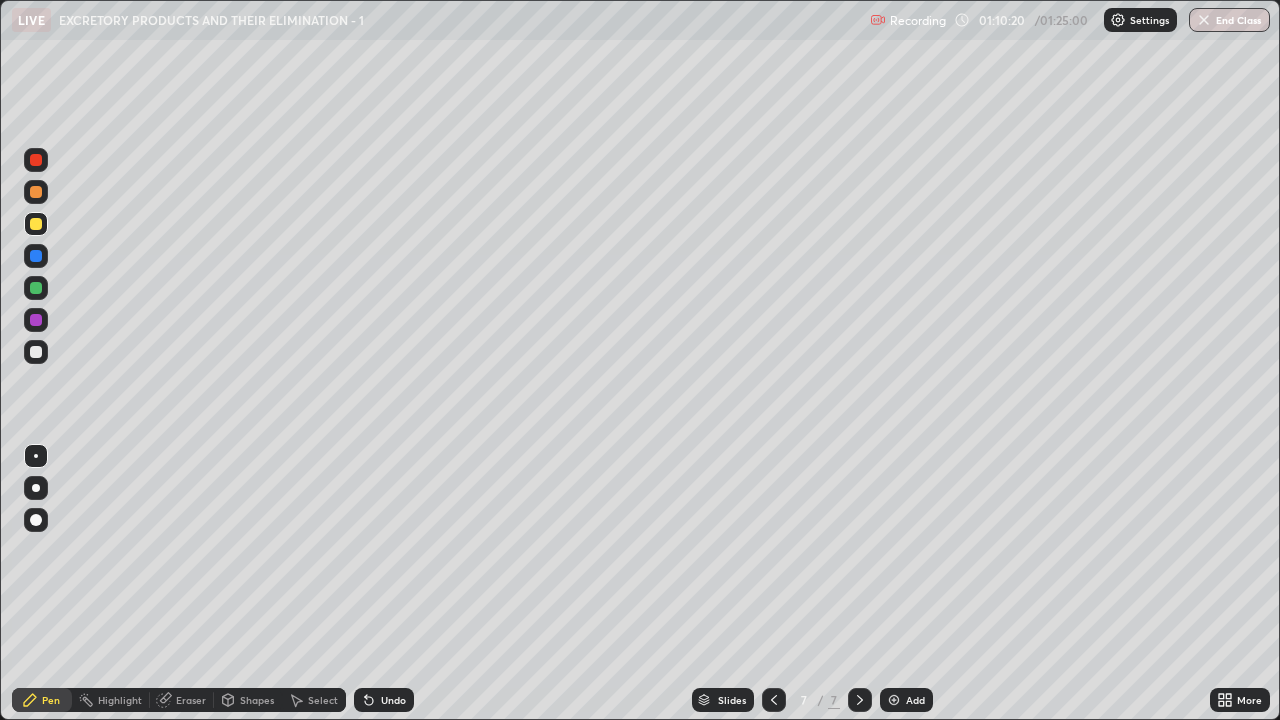 click at bounding box center [36, 352] 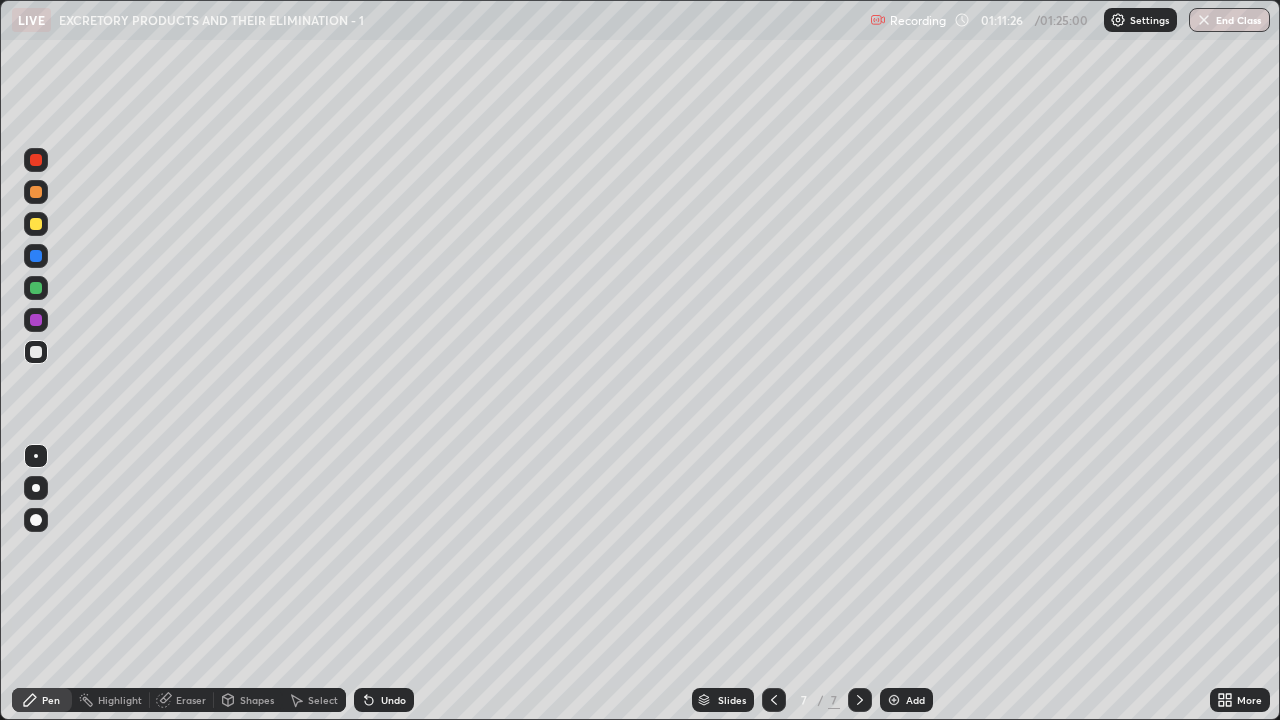 click at bounding box center (36, 192) 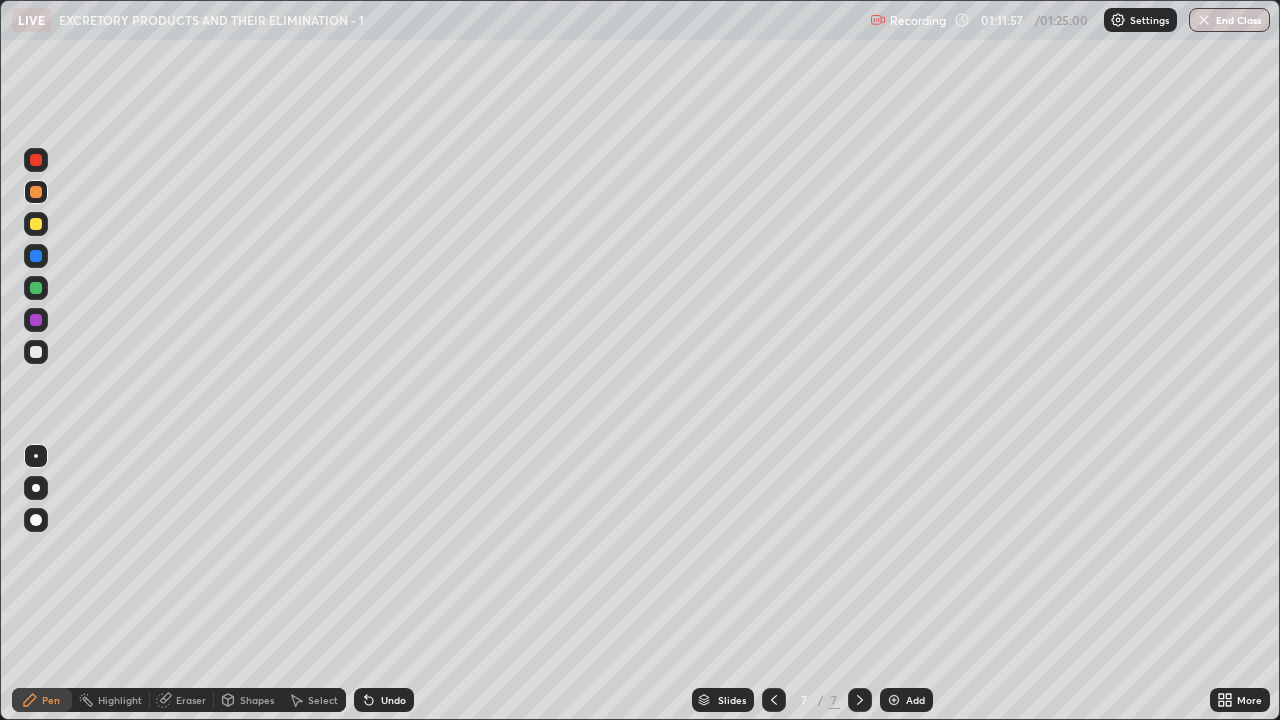 click at bounding box center (36, 352) 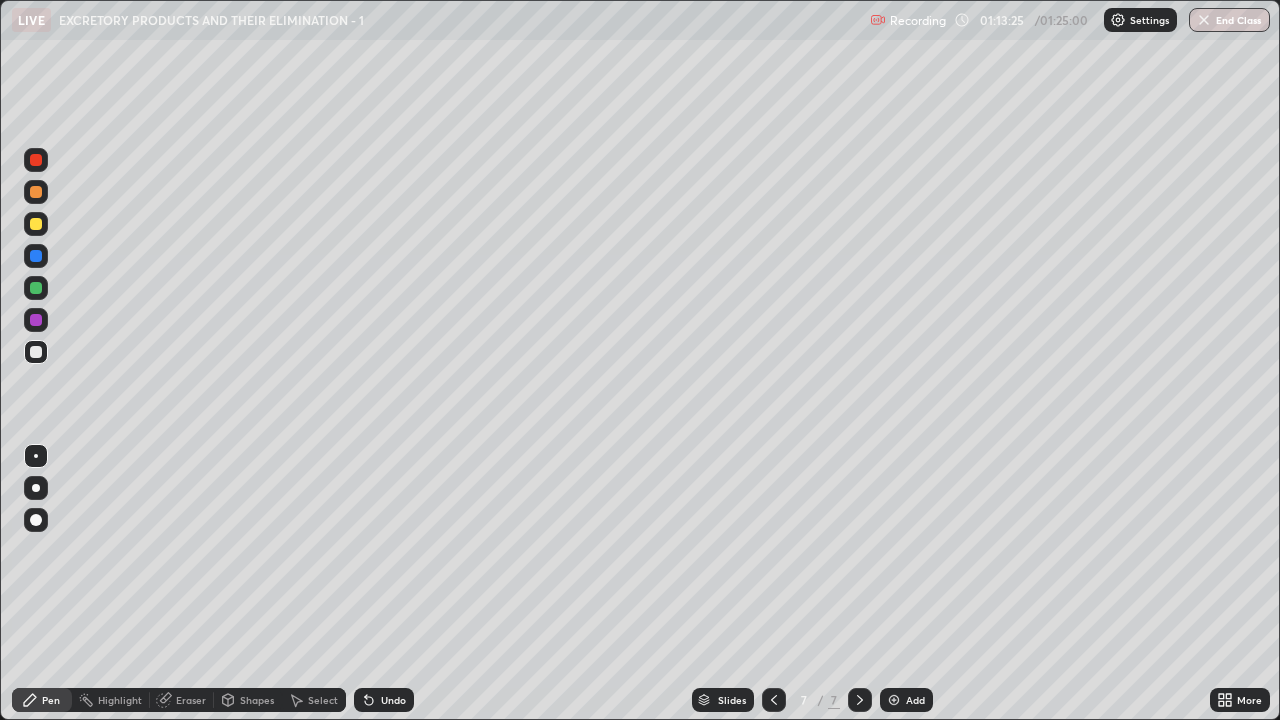 click 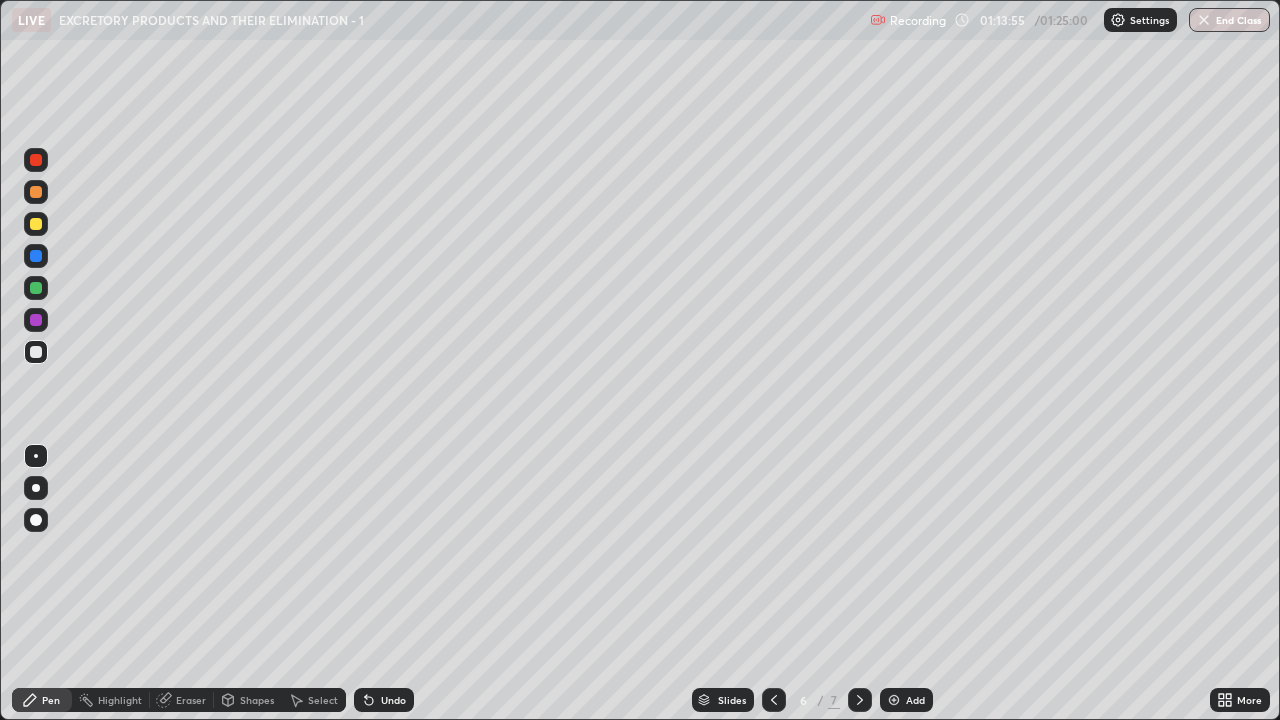 click 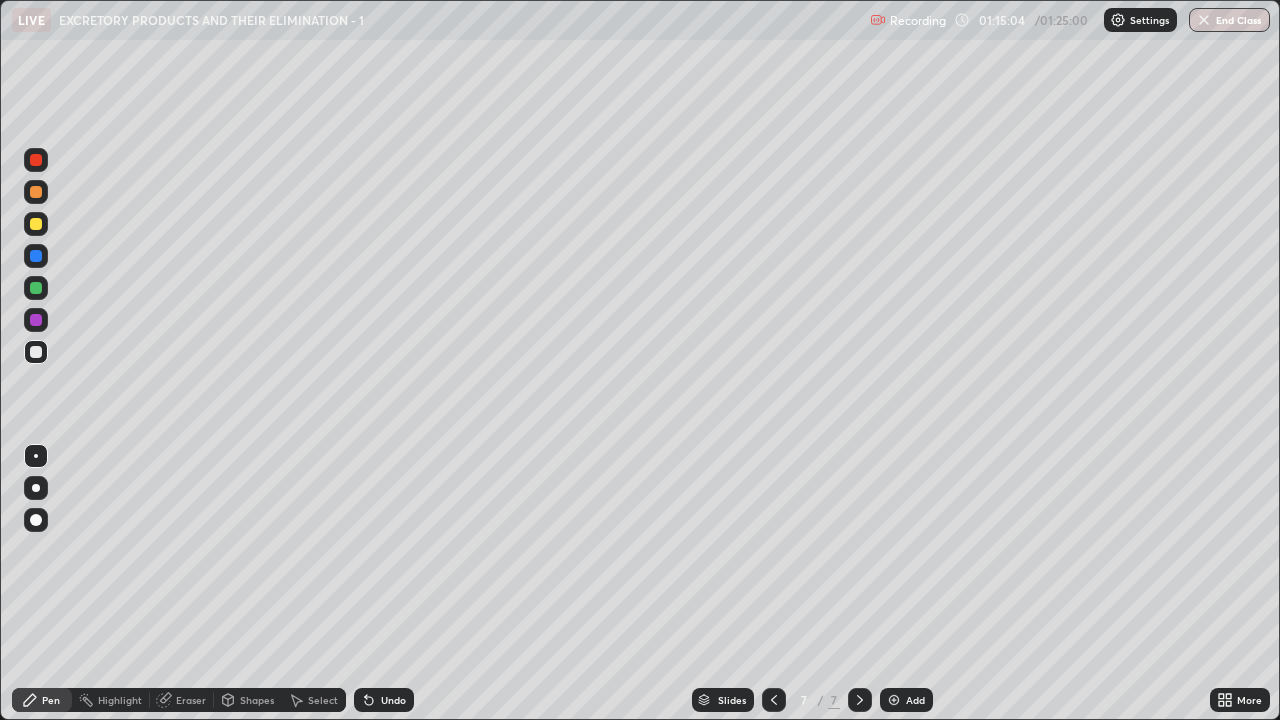click at bounding box center (36, 192) 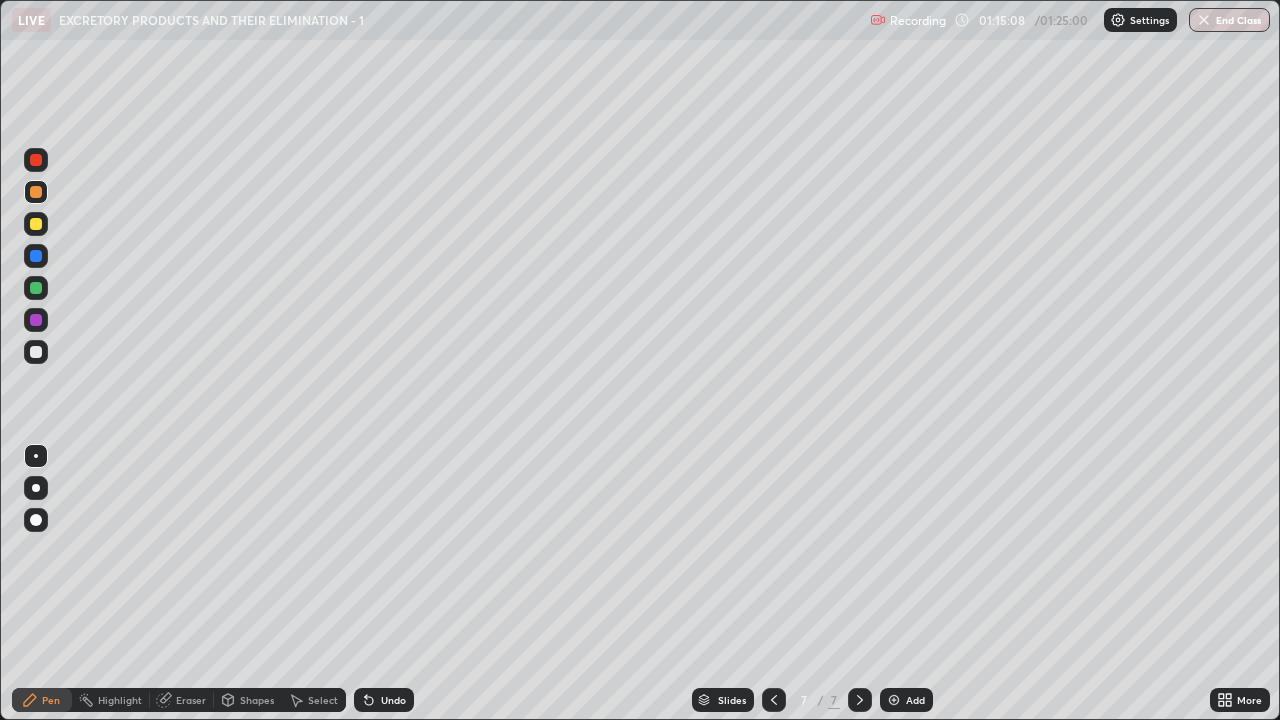 click at bounding box center [36, 352] 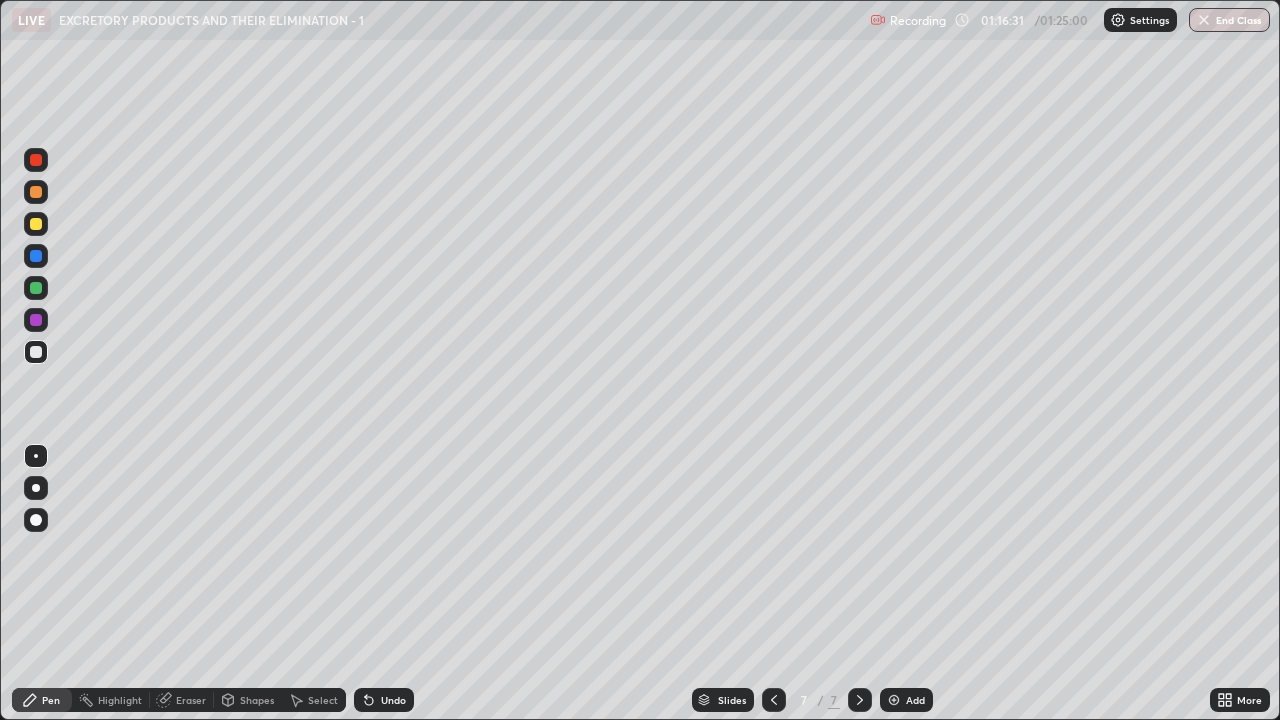 click on "Eraser" at bounding box center [191, 700] 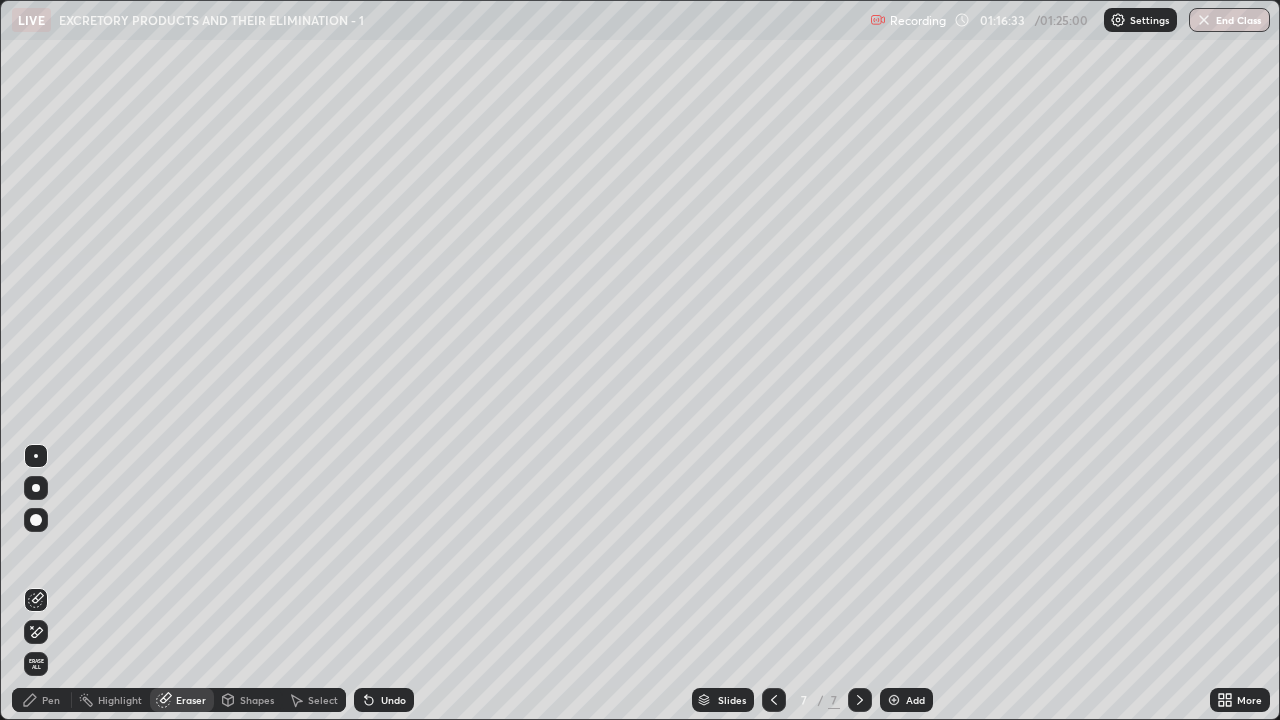 click on "Pen" at bounding box center (51, 700) 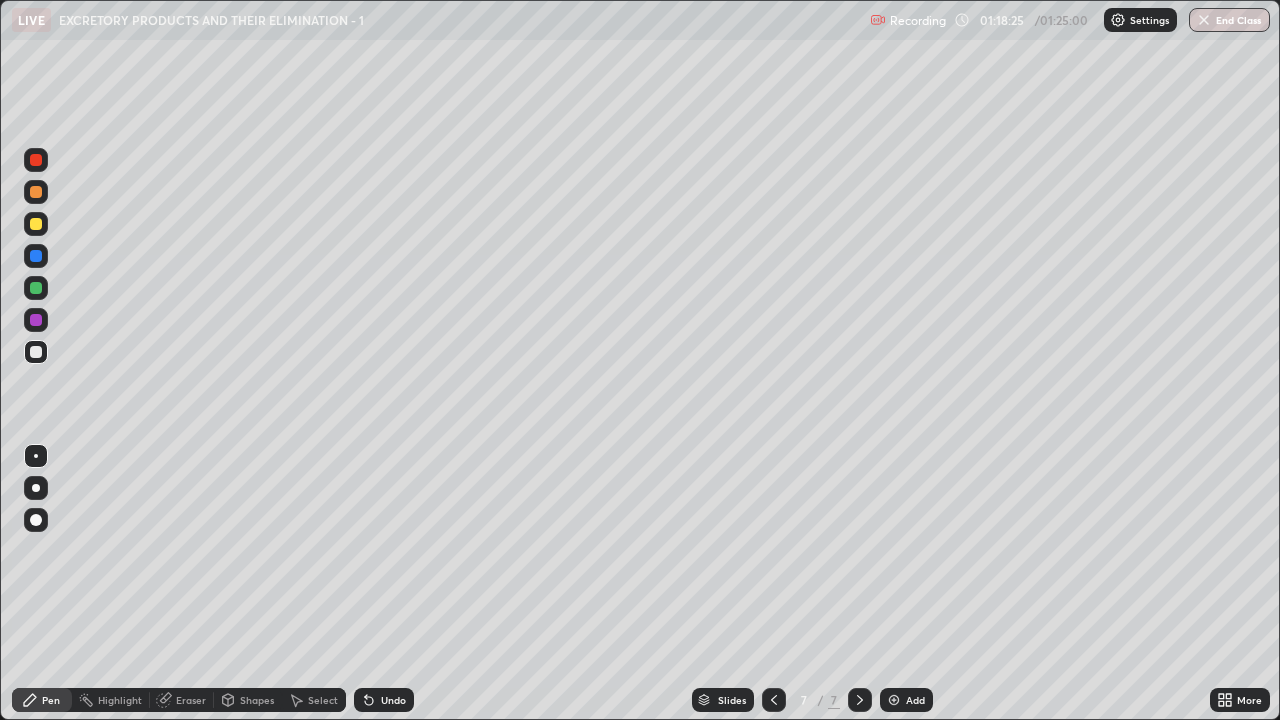 click at bounding box center (36, 288) 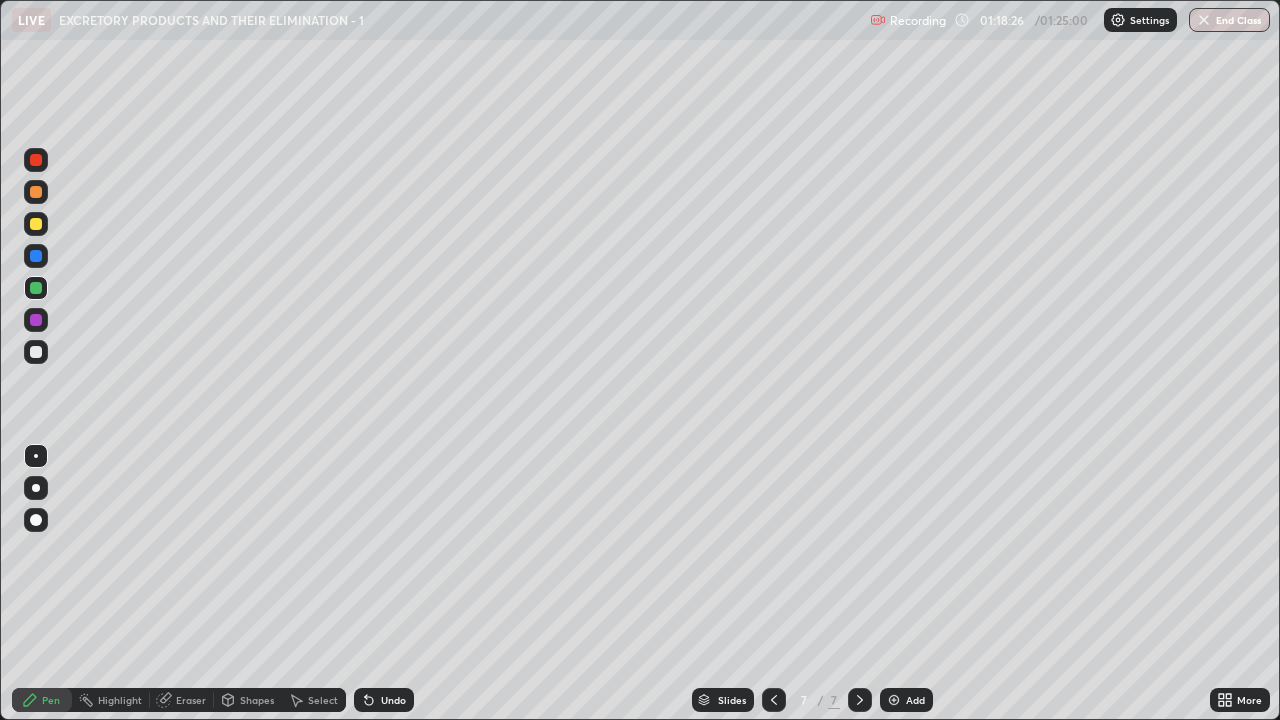 click at bounding box center (36, 224) 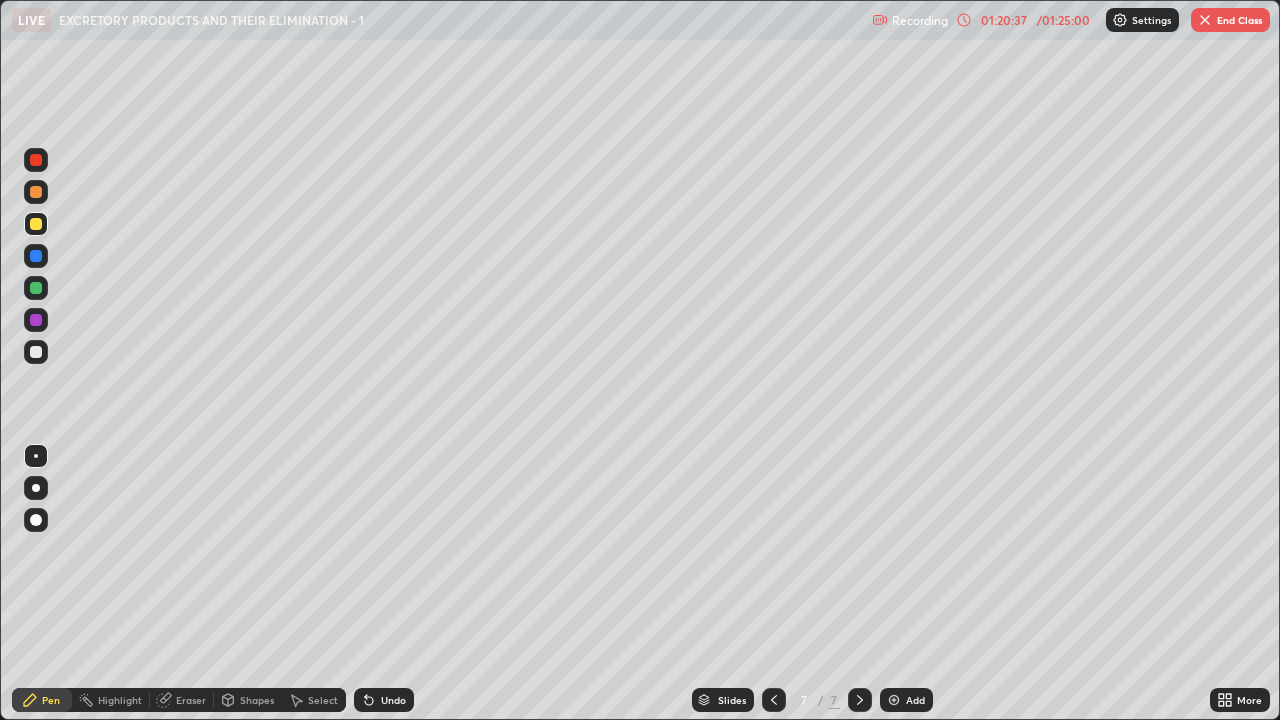 click on "Eraser" at bounding box center (182, 700) 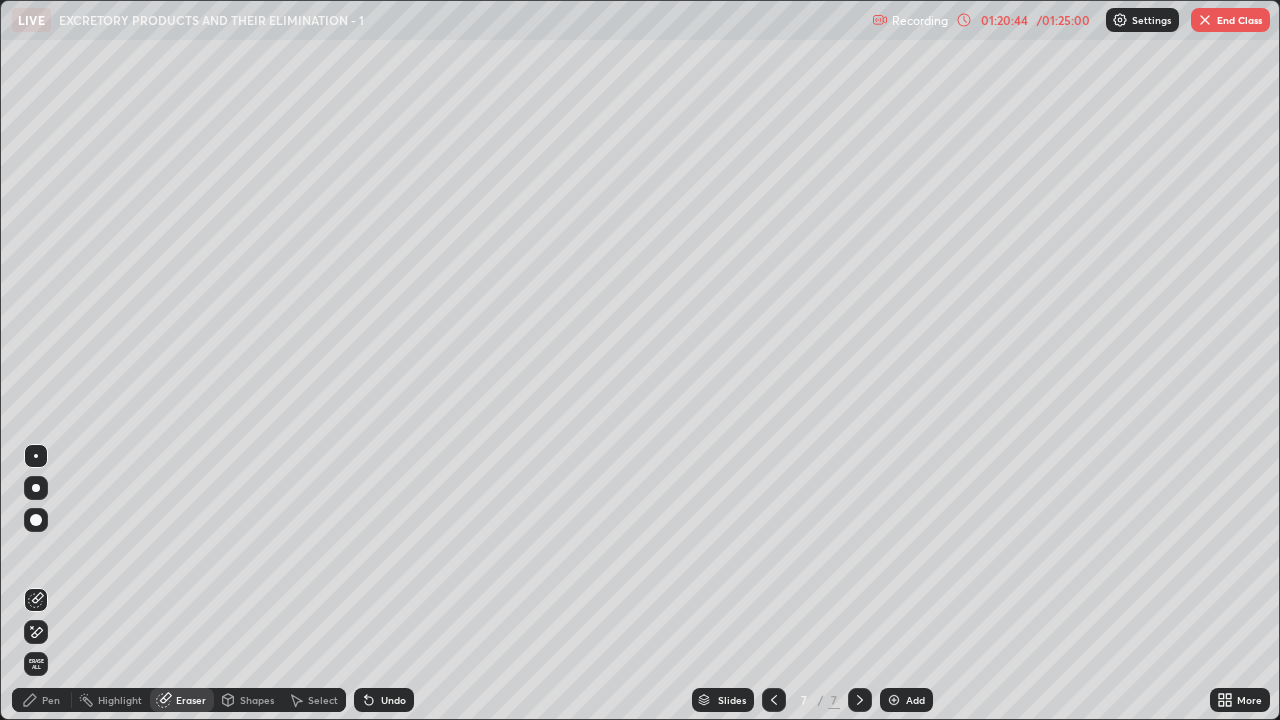 click on "Pen" at bounding box center (51, 700) 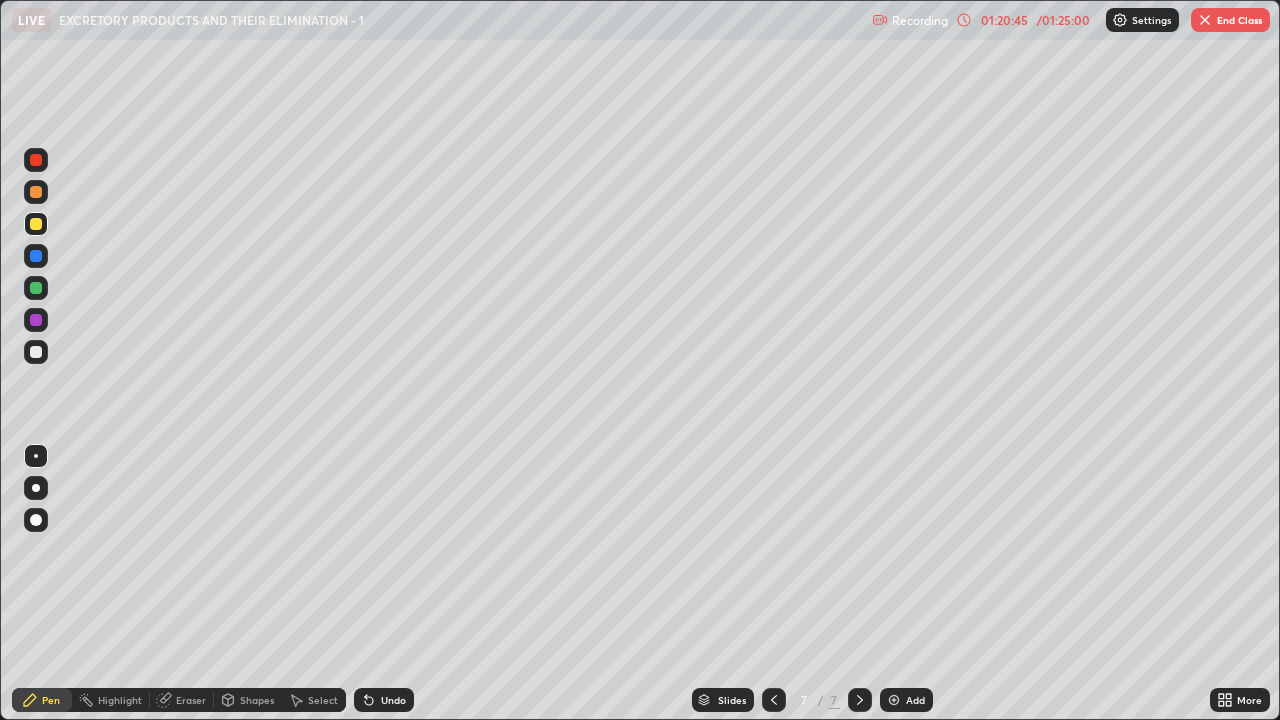 click at bounding box center (36, 192) 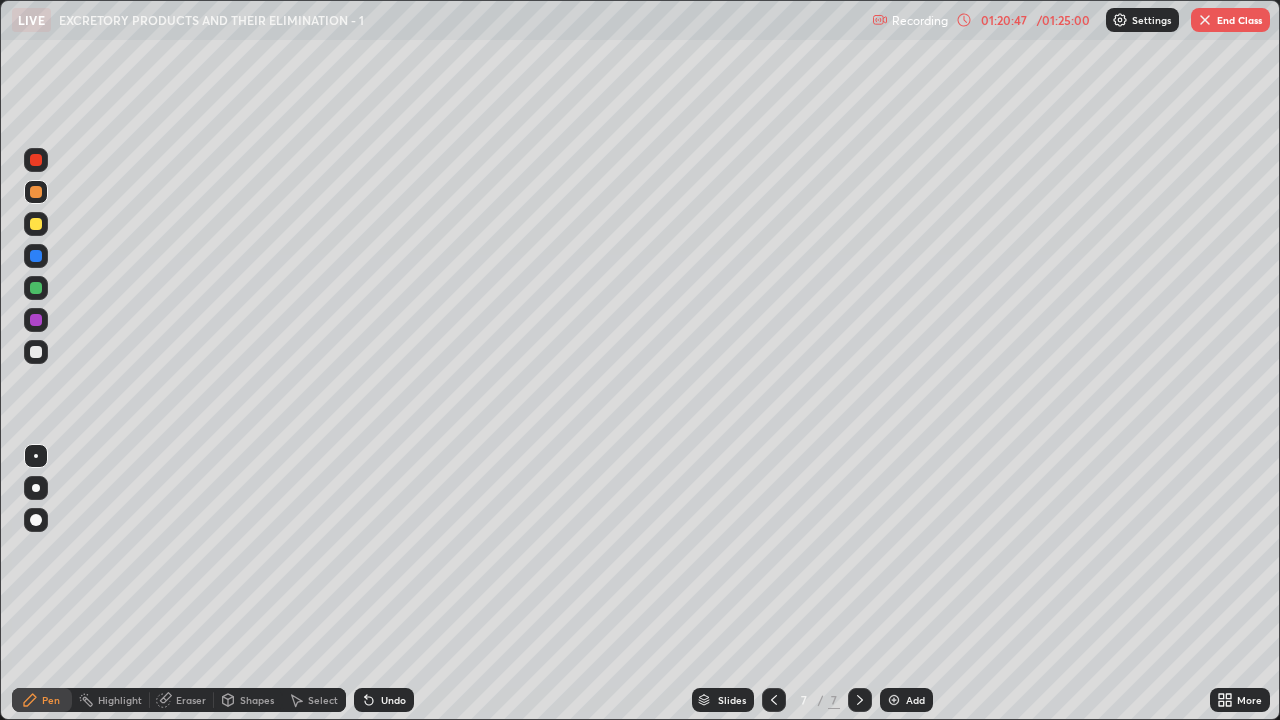 click at bounding box center (36, 352) 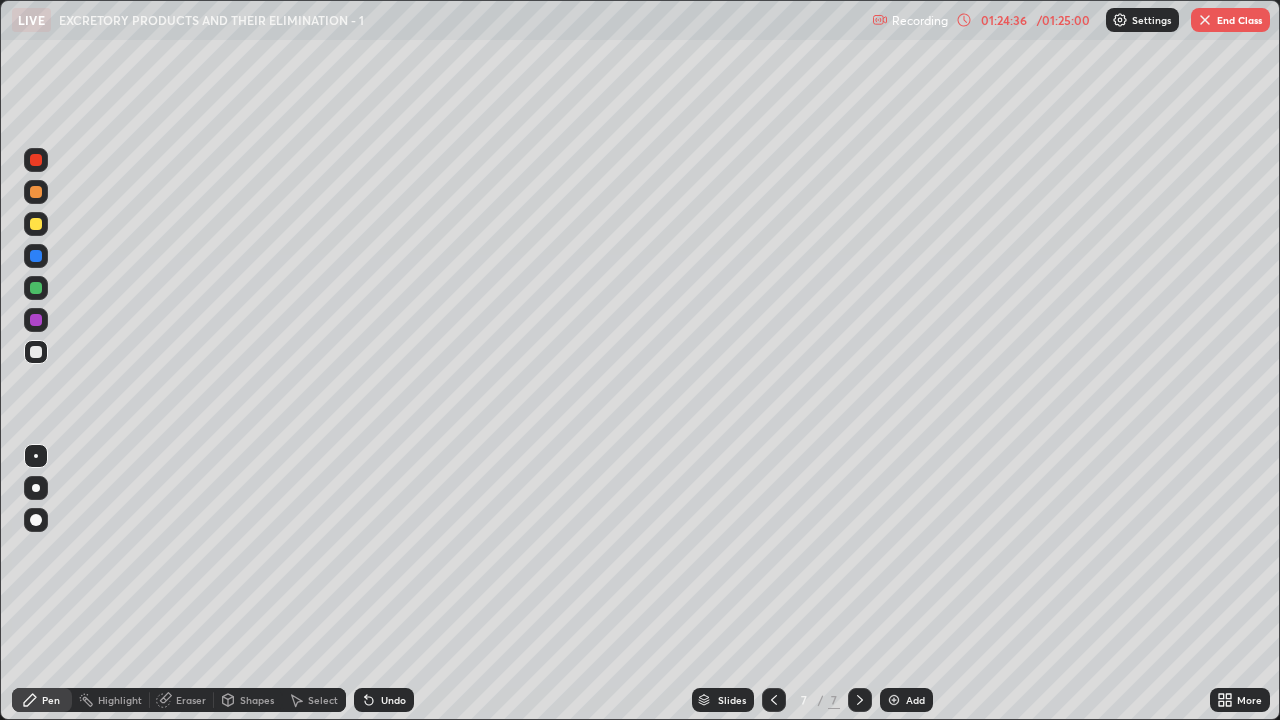 click on "End Class" at bounding box center (1230, 20) 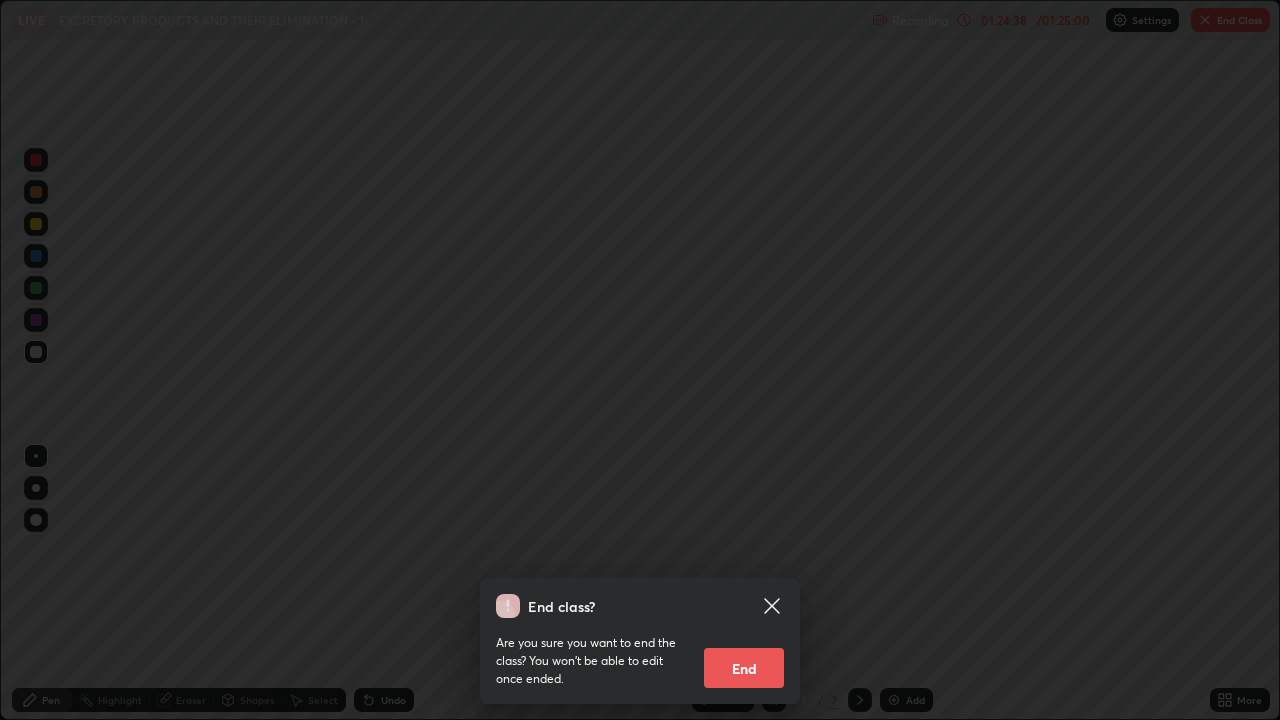 click on "End" at bounding box center [744, 668] 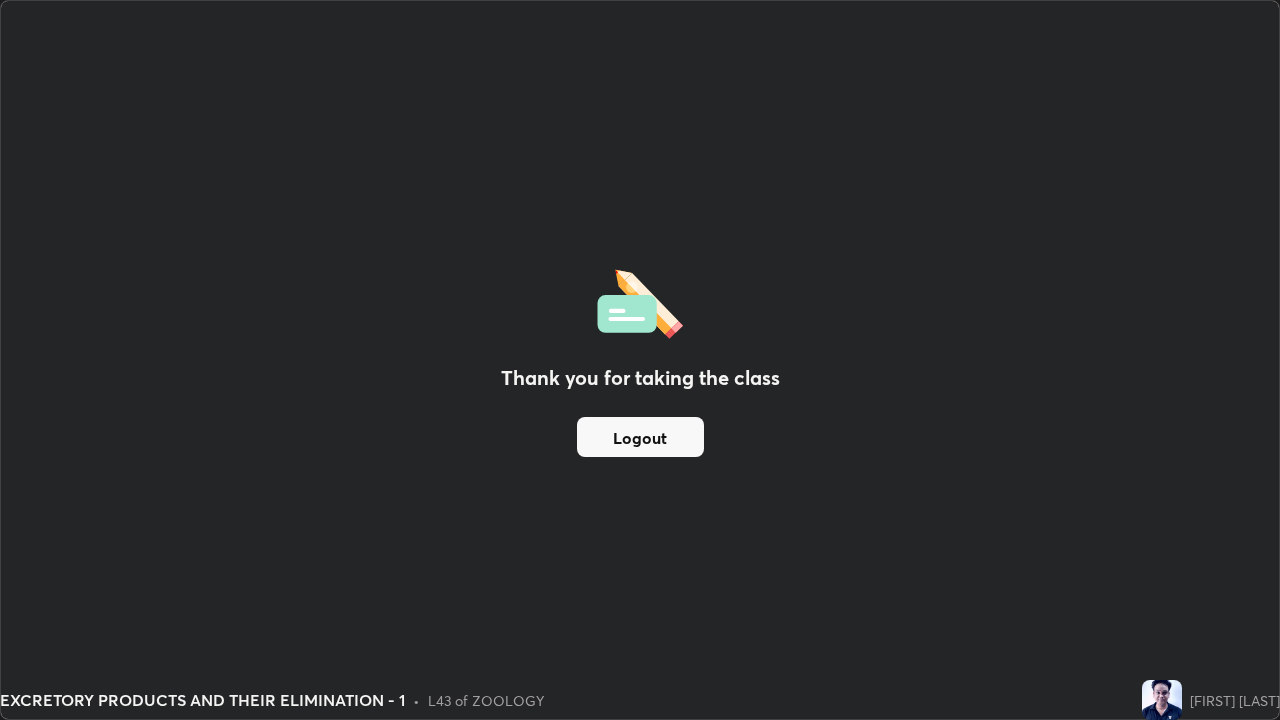 click on "Logout" at bounding box center [640, 437] 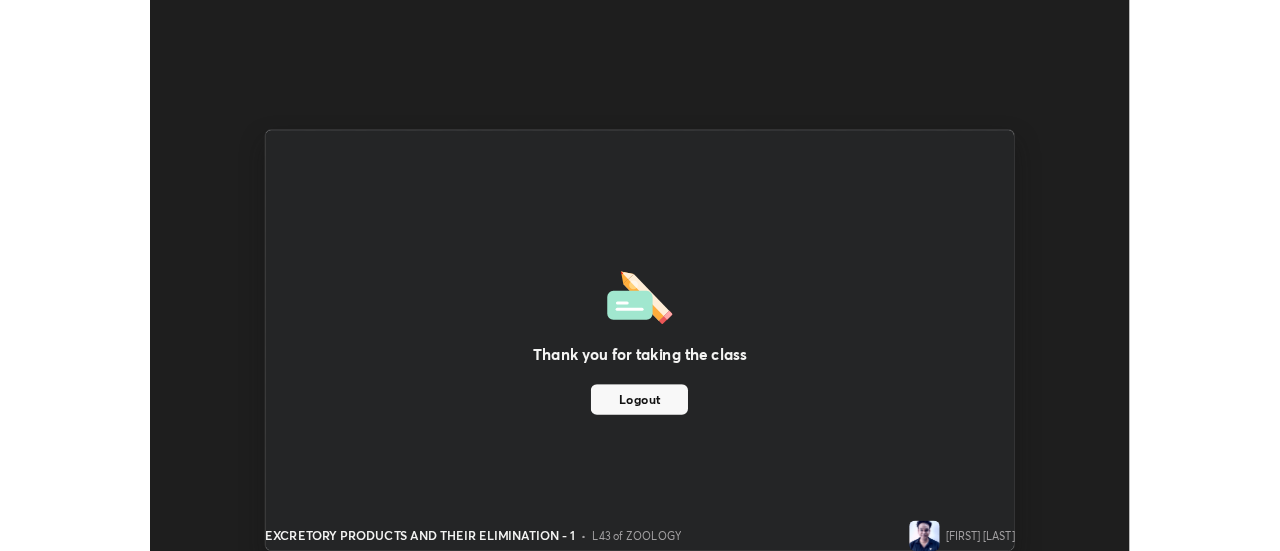 scroll, scrollTop: 551, scrollLeft: 1280, axis: both 